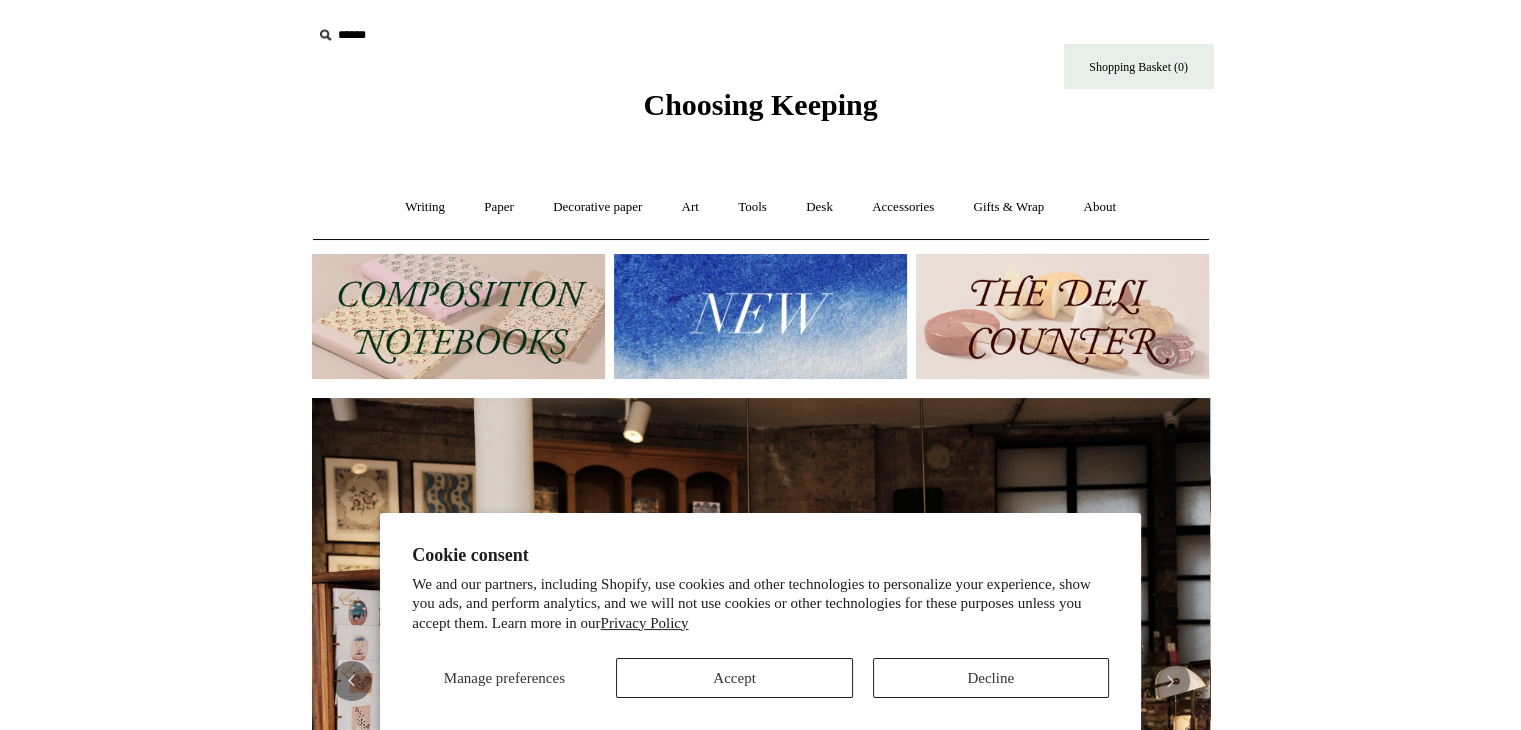 scroll, scrollTop: 132, scrollLeft: 0, axis: vertical 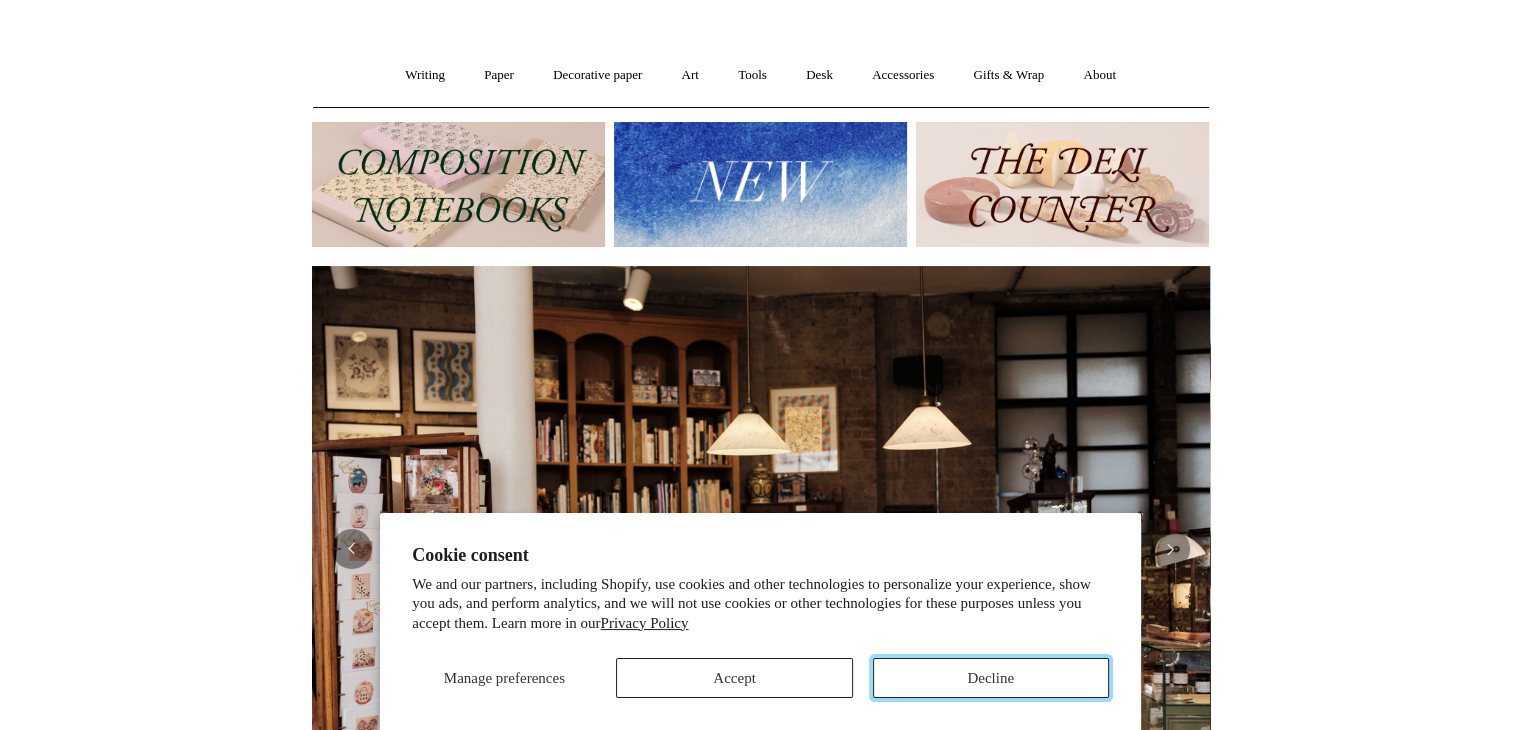 click on "Decline" at bounding box center [991, 678] 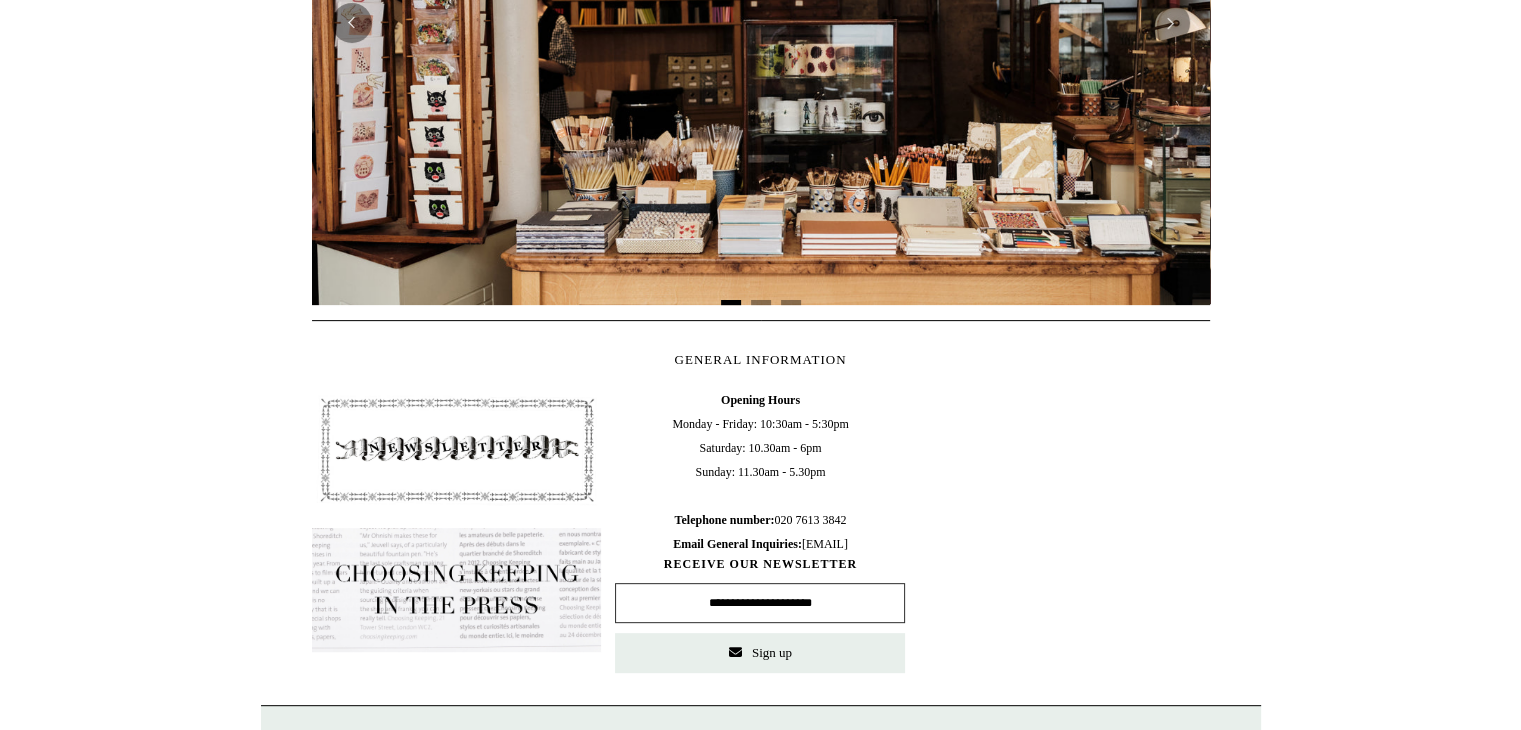 scroll, scrollTop: 660, scrollLeft: 0, axis: vertical 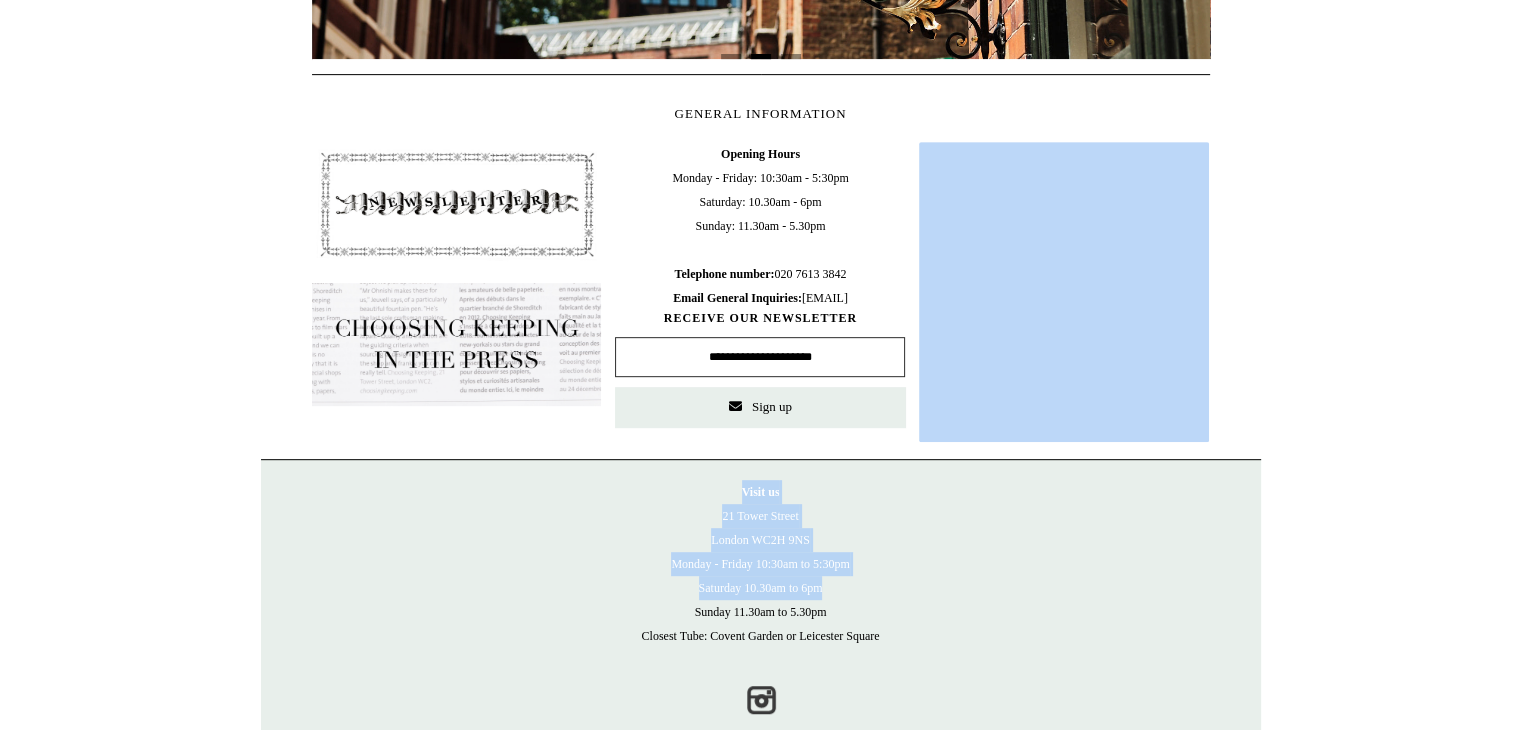 drag, startPoint x: 932, startPoint y: 585, endPoint x: 937, endPoint y: 439, distance: 146.08559 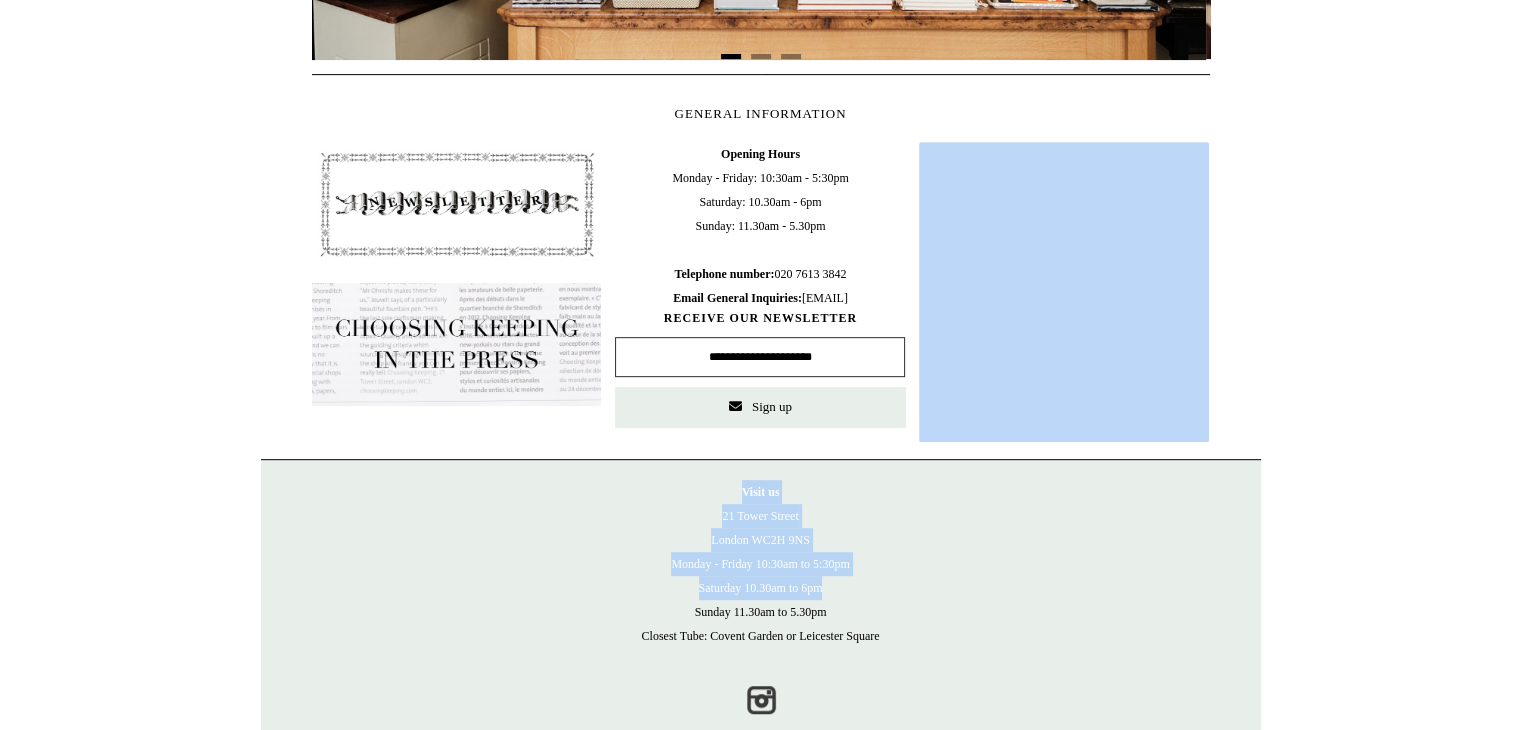scroll, scrollTop: 0, scrollLeft: 0, axis: both 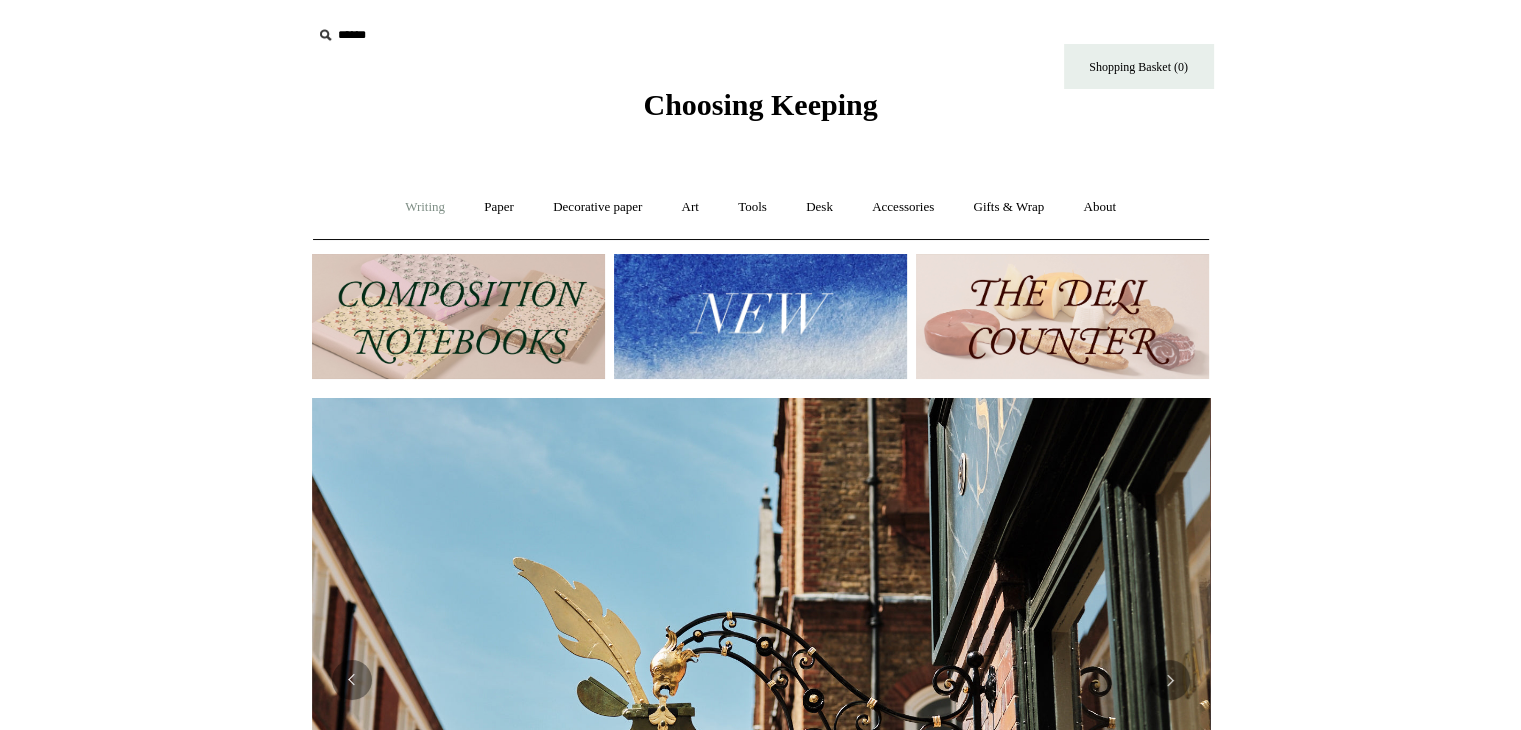 click on "Writing +" at bounding box center [425, 207] 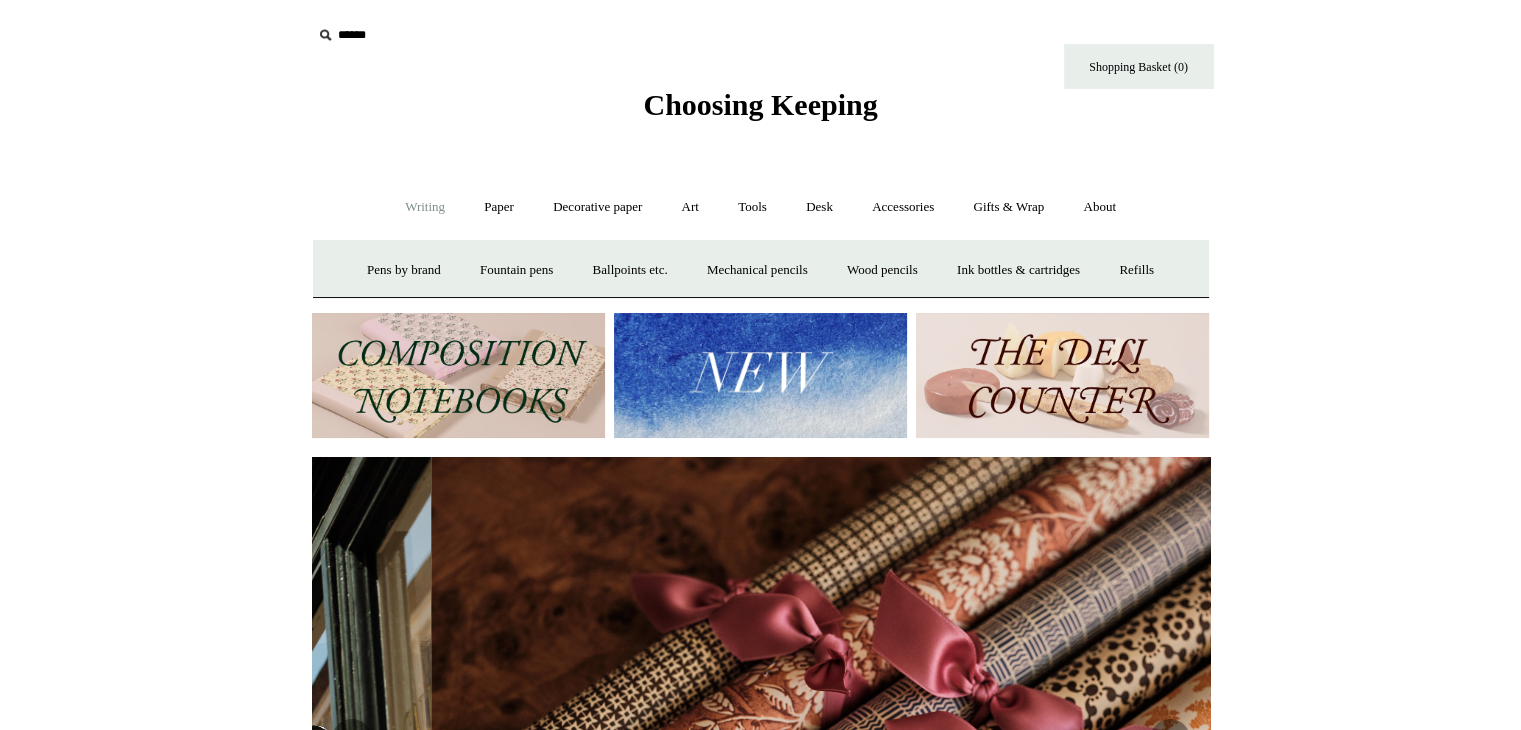 scroll, scrollTop: 0, scrollLeft: 1796, axis: horizontal 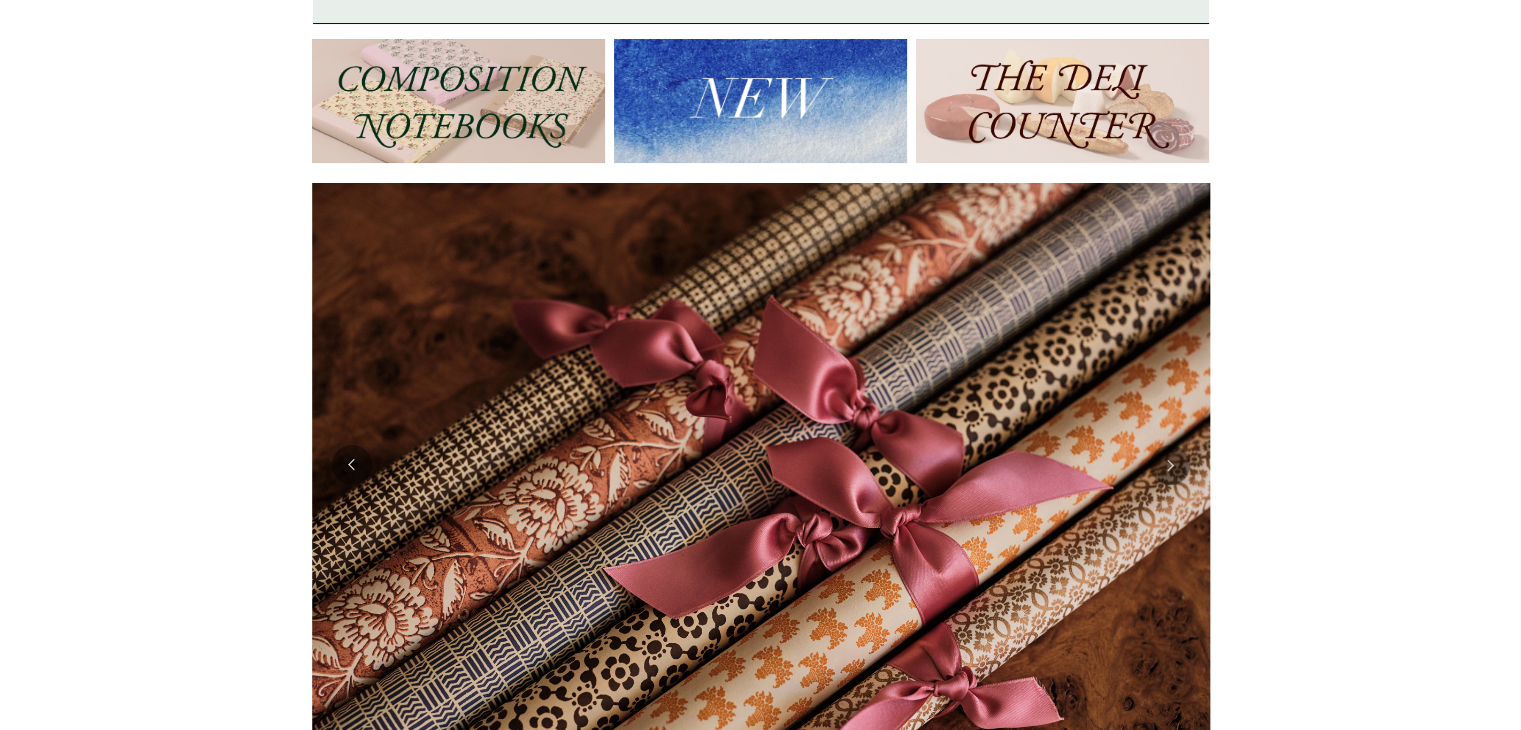 click at bounding box center [458, 101] 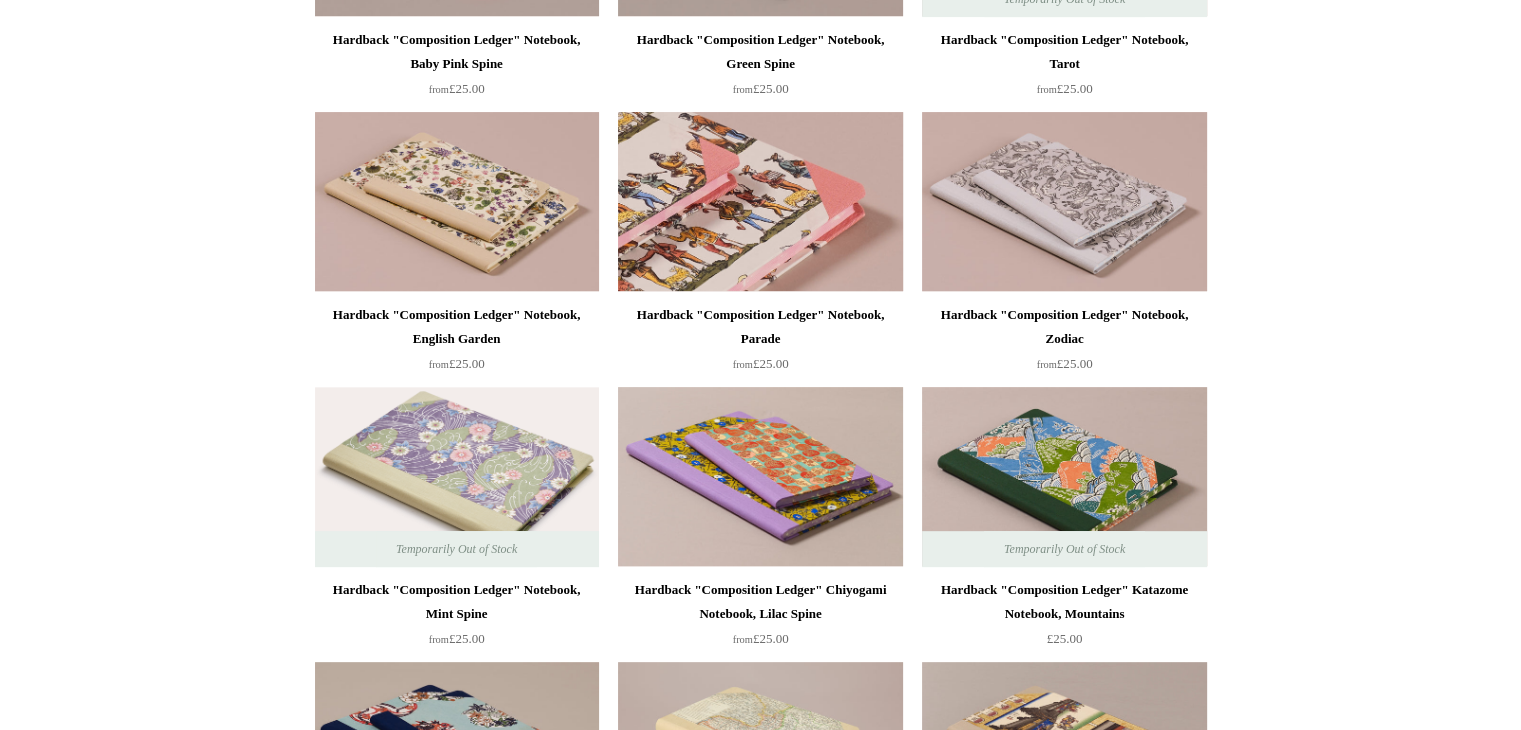 scroll, scrollTop: 708, scrollLeft: 0, axis: vertical 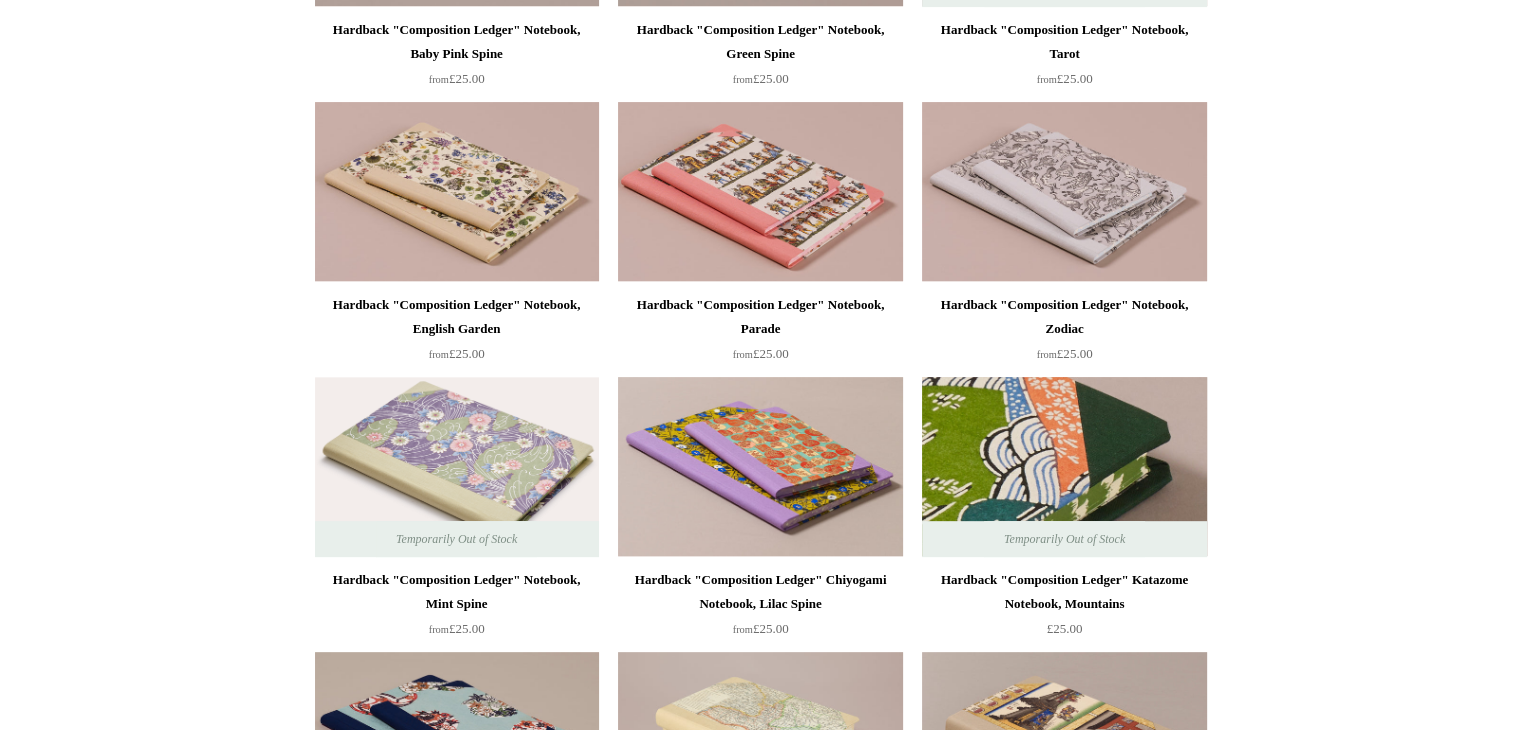 click at bounding box center [1064, 467] 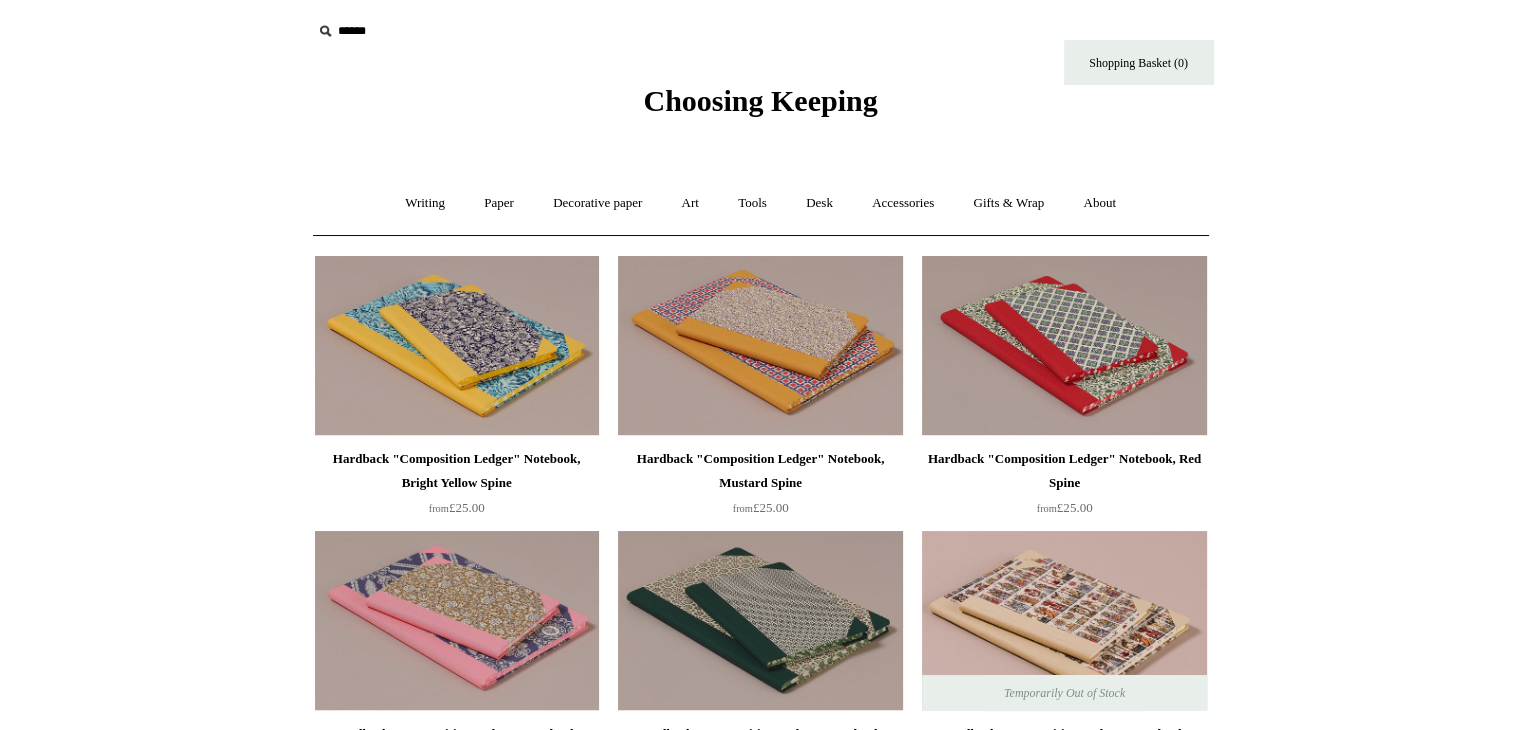 scroll, scrollTop: 0, scrollLeft: 0, axis: both 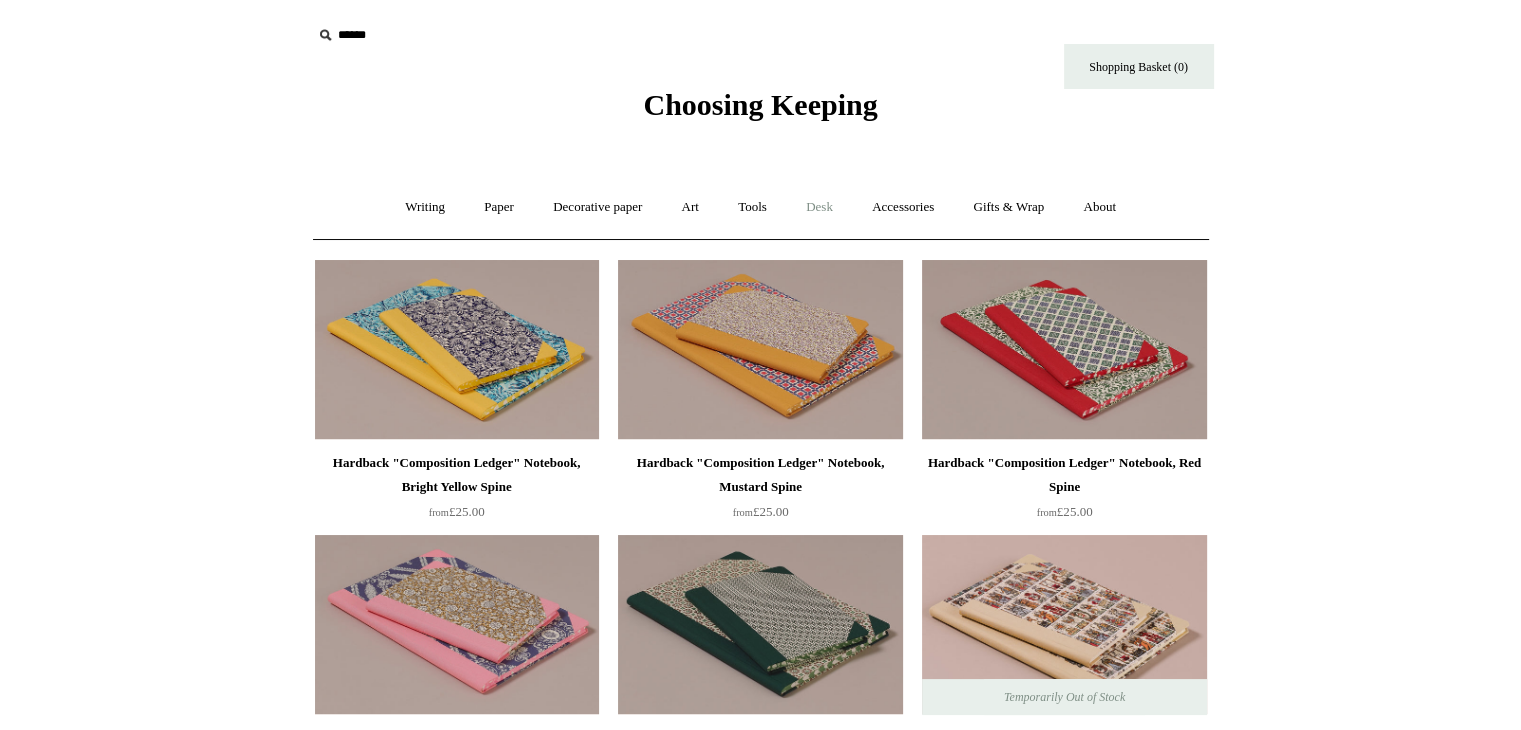 click on "Desk +" at bounding box center (819, 207) 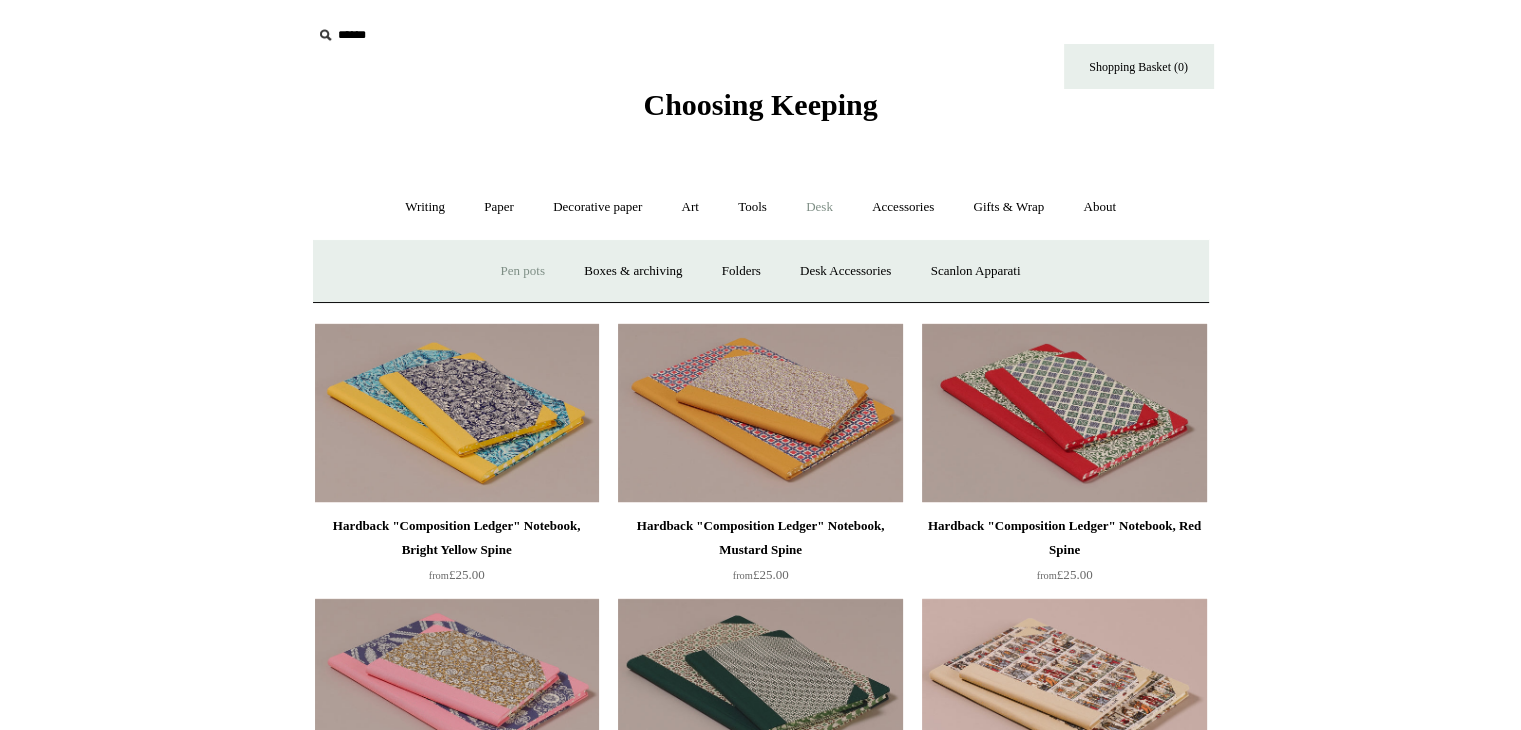 click on "Pen pots" at bounding box center [523, 271] 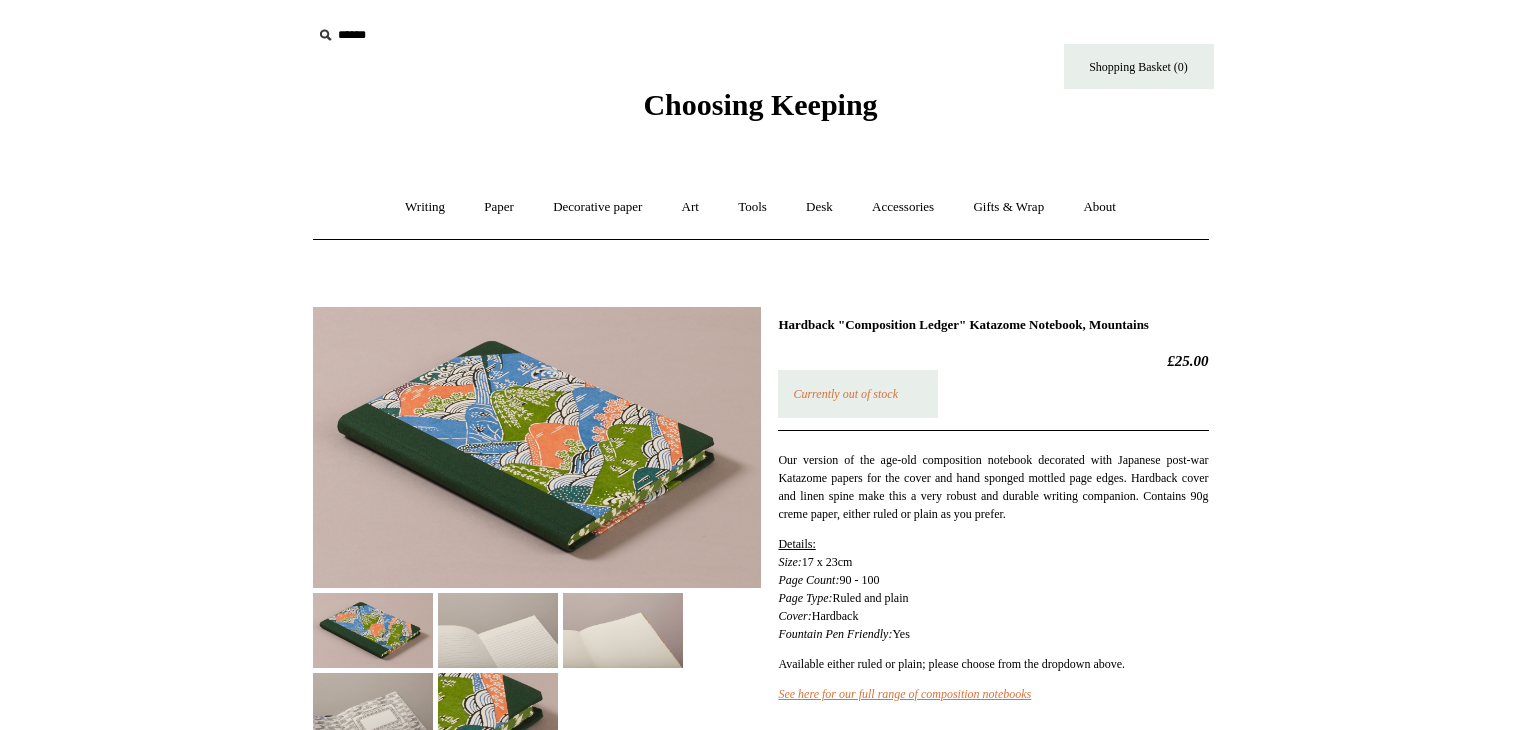 scroll, scrollTop: 0, scrollLeft: 0, axis: both 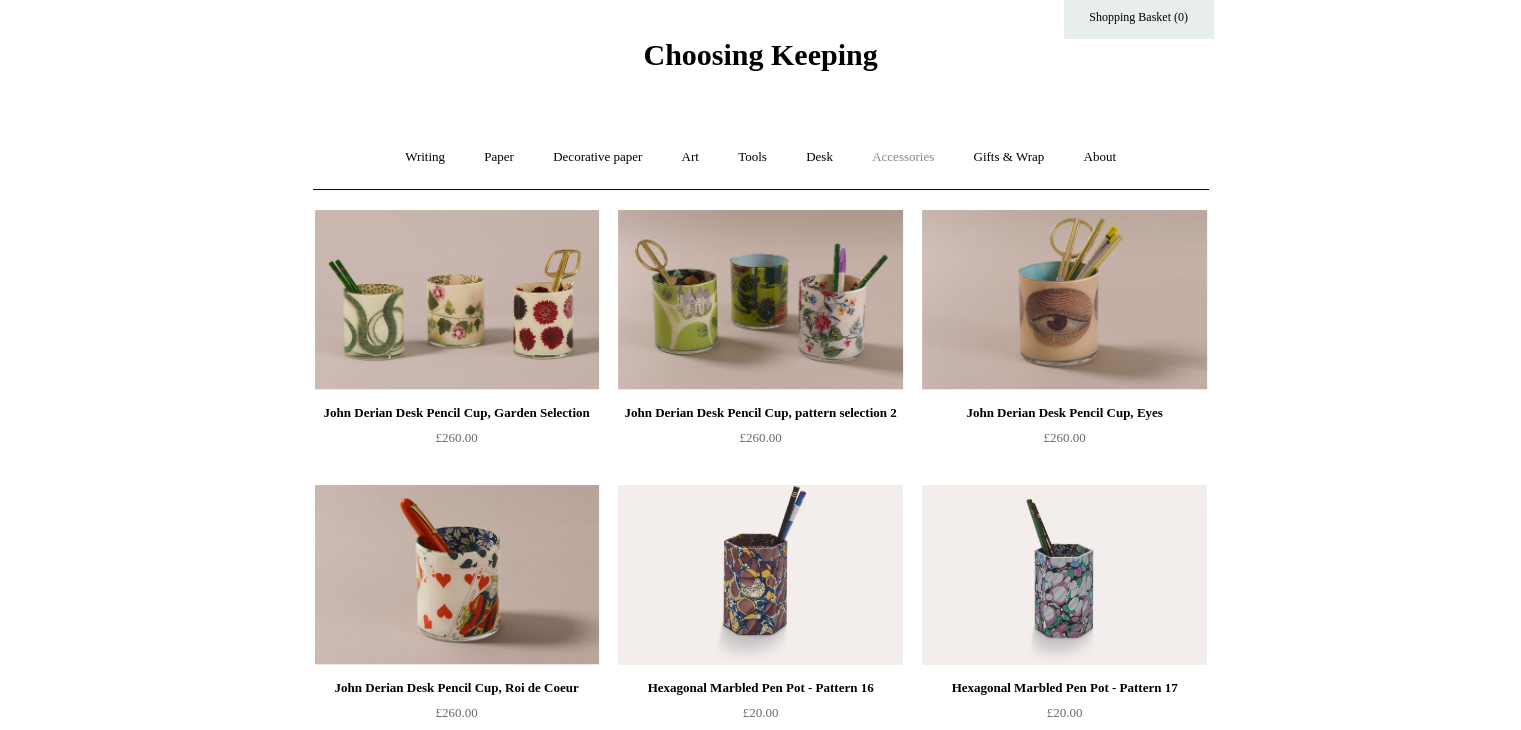 click on "Accessories +" at bounding box center [903, 157] 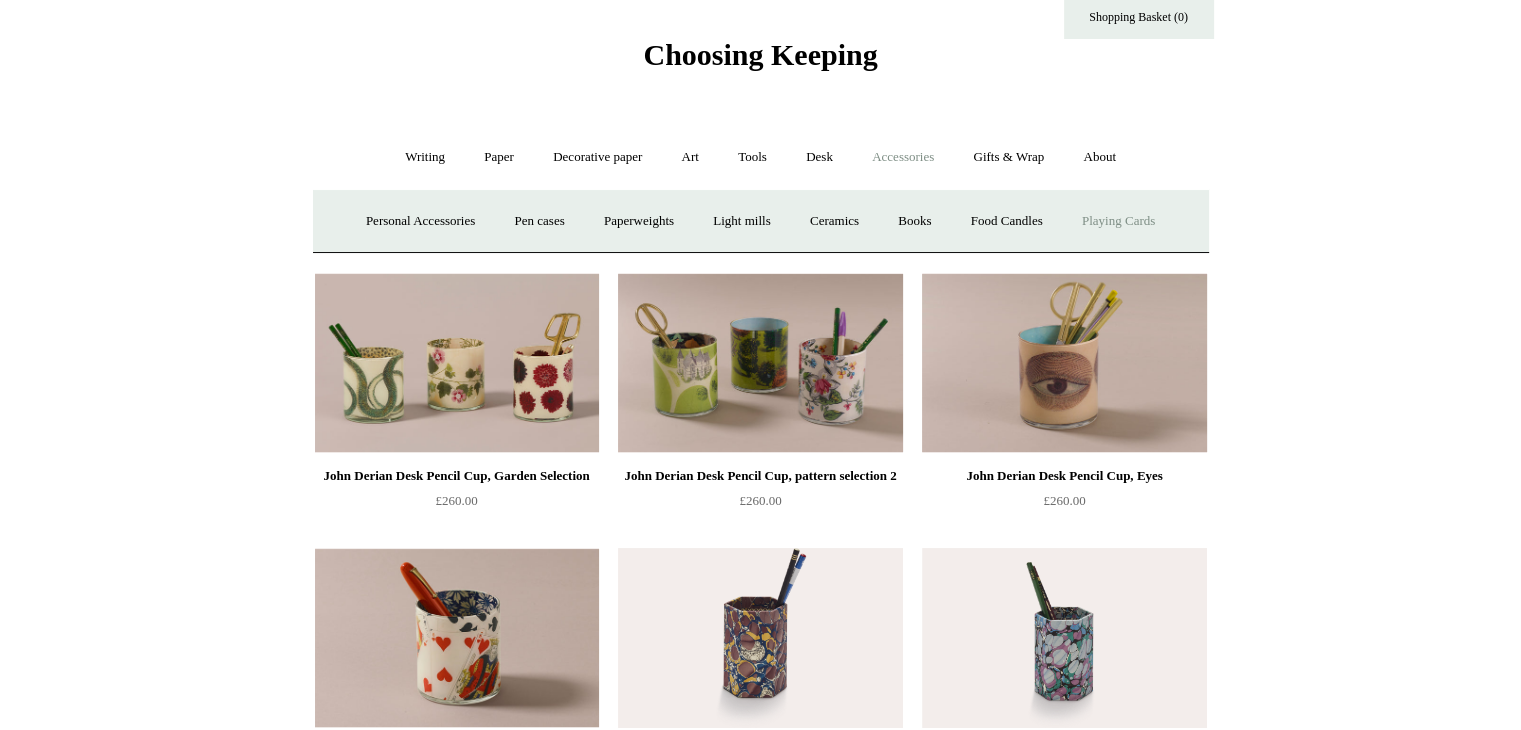 click on "Playing Cards" at bounding box center [1118, 221] 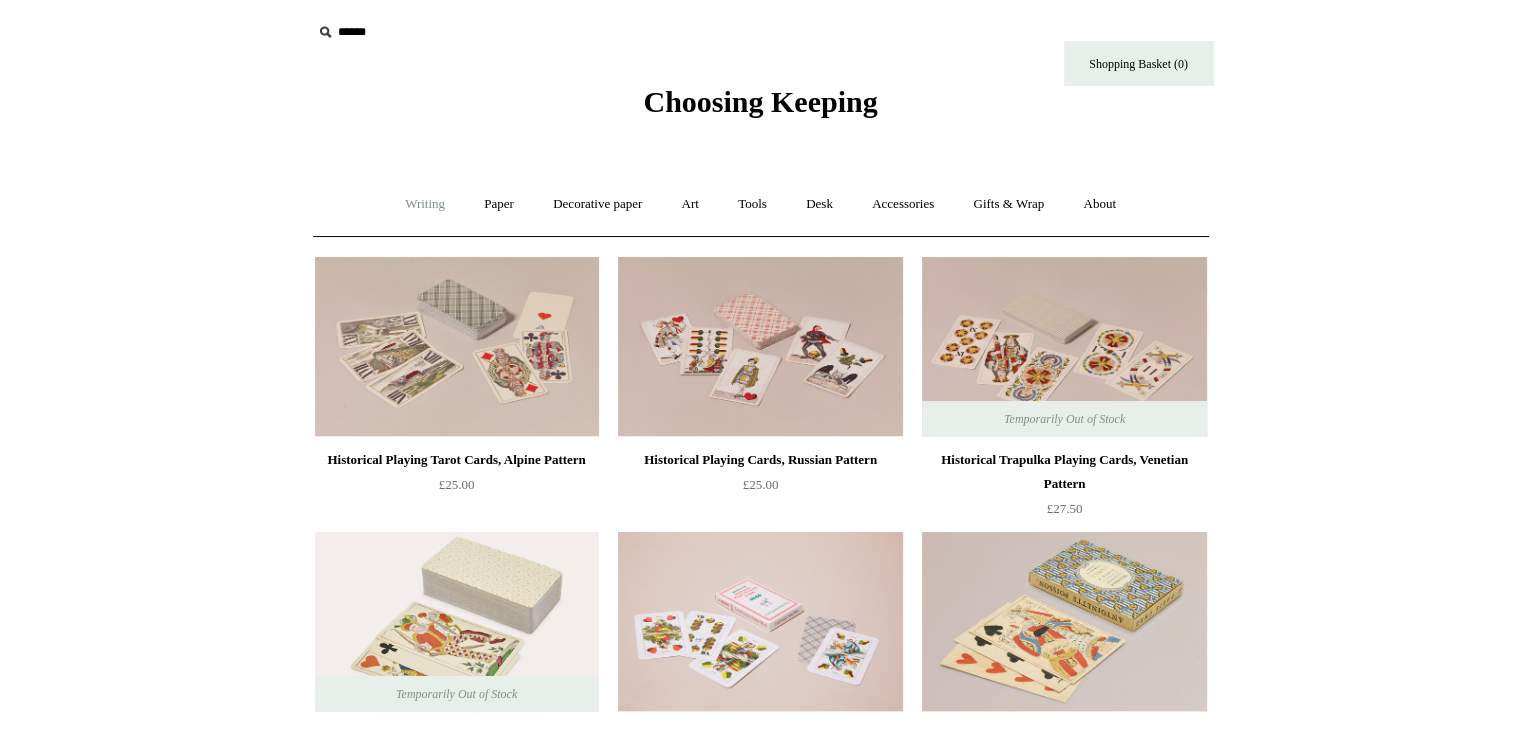 scroll, scrollTop: 2, scrollLeft: 0, axis: vertical 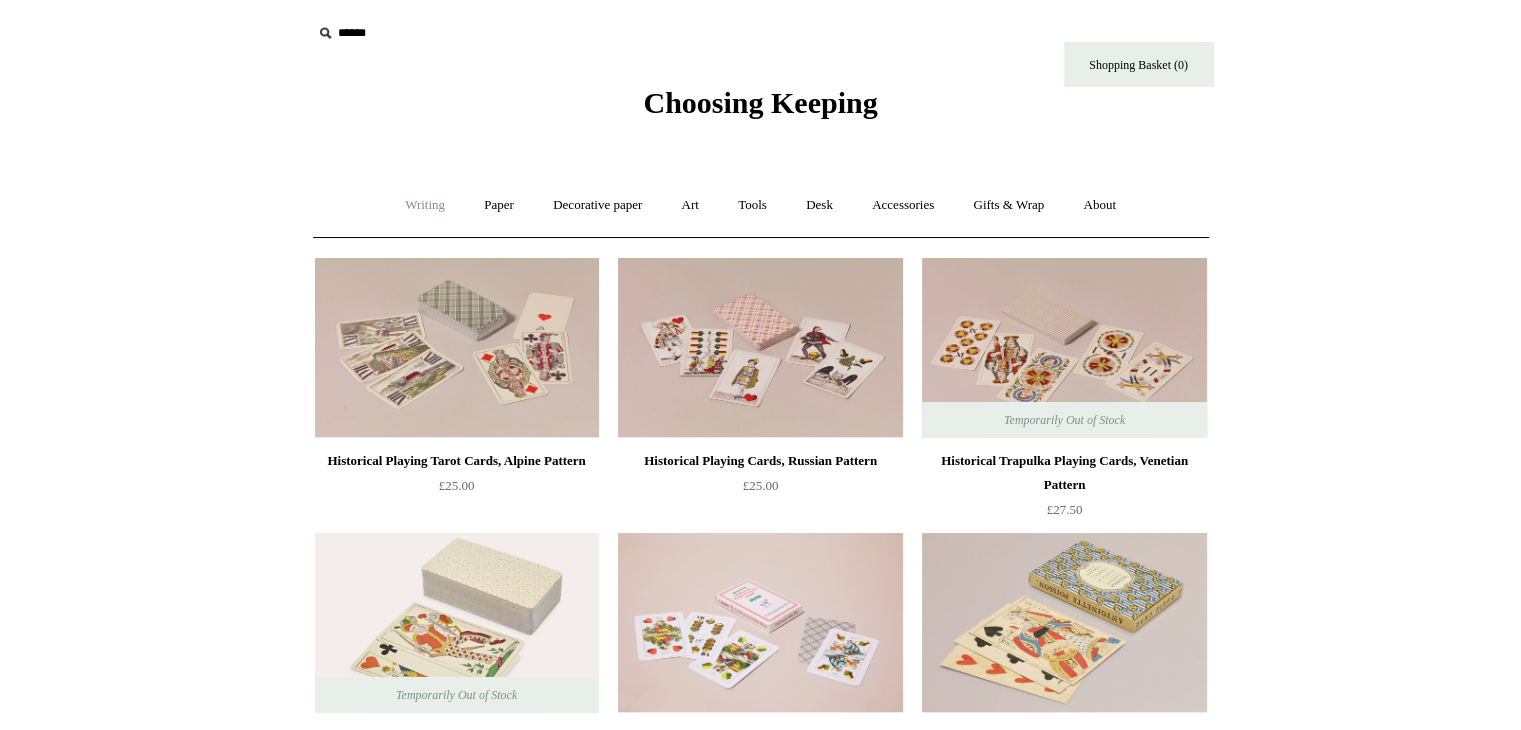 click on "Writing +" at bounding box center [425, 205] 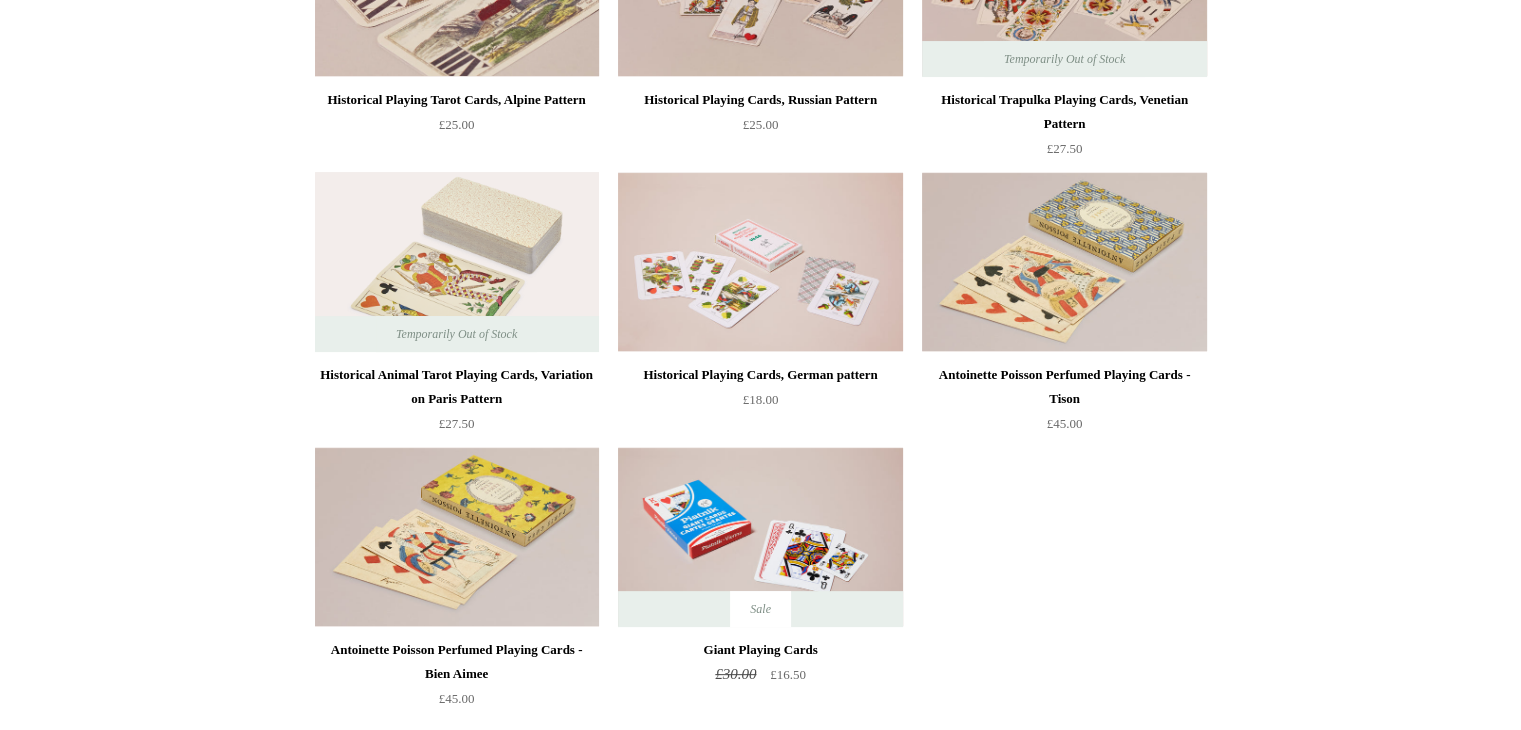 scroll, scrollTop: 536, scrollLeft: 0, axis: vertical 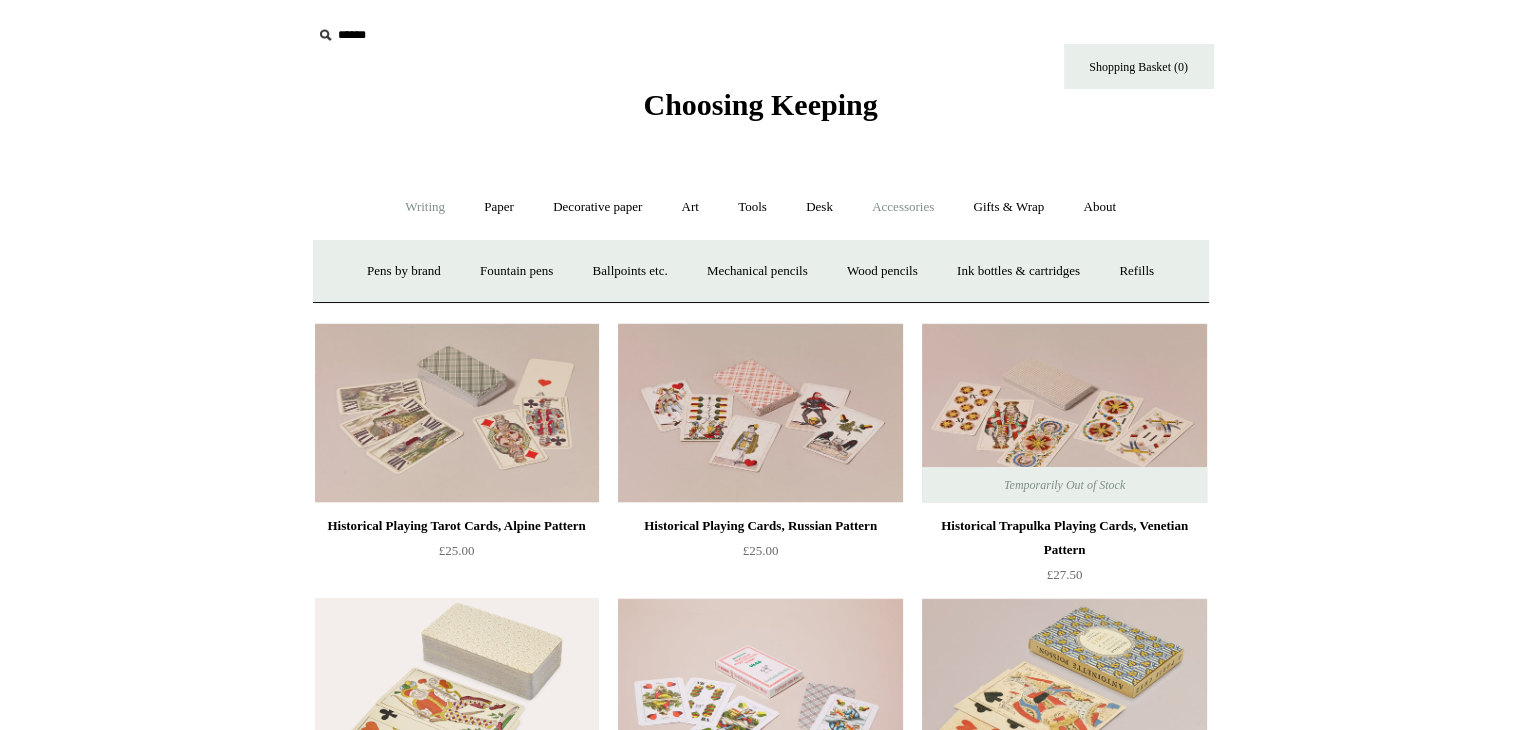 click on "Accessories +" at bounding box center (903, 207) 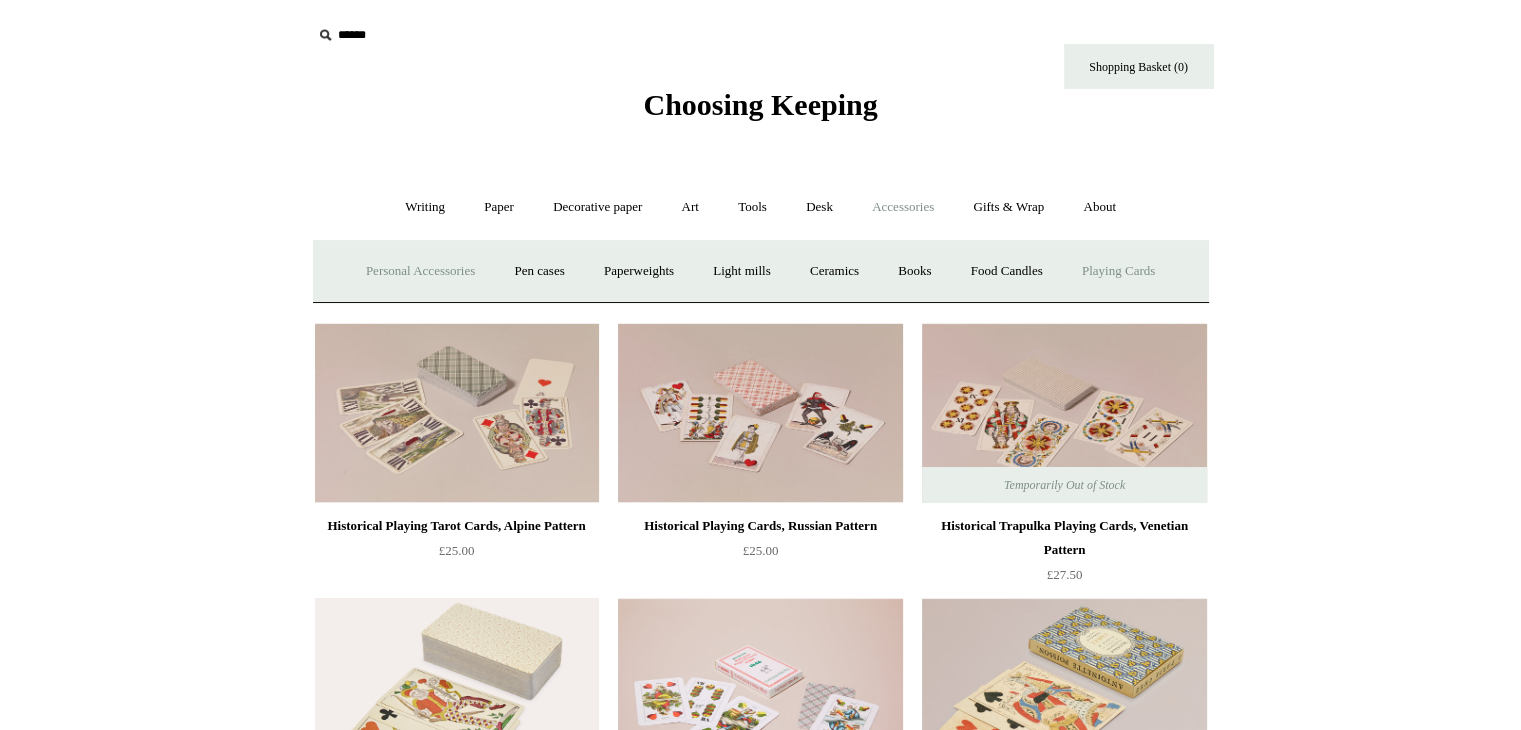 click on "Personal Accessories +" at bounding box center [420, 271] 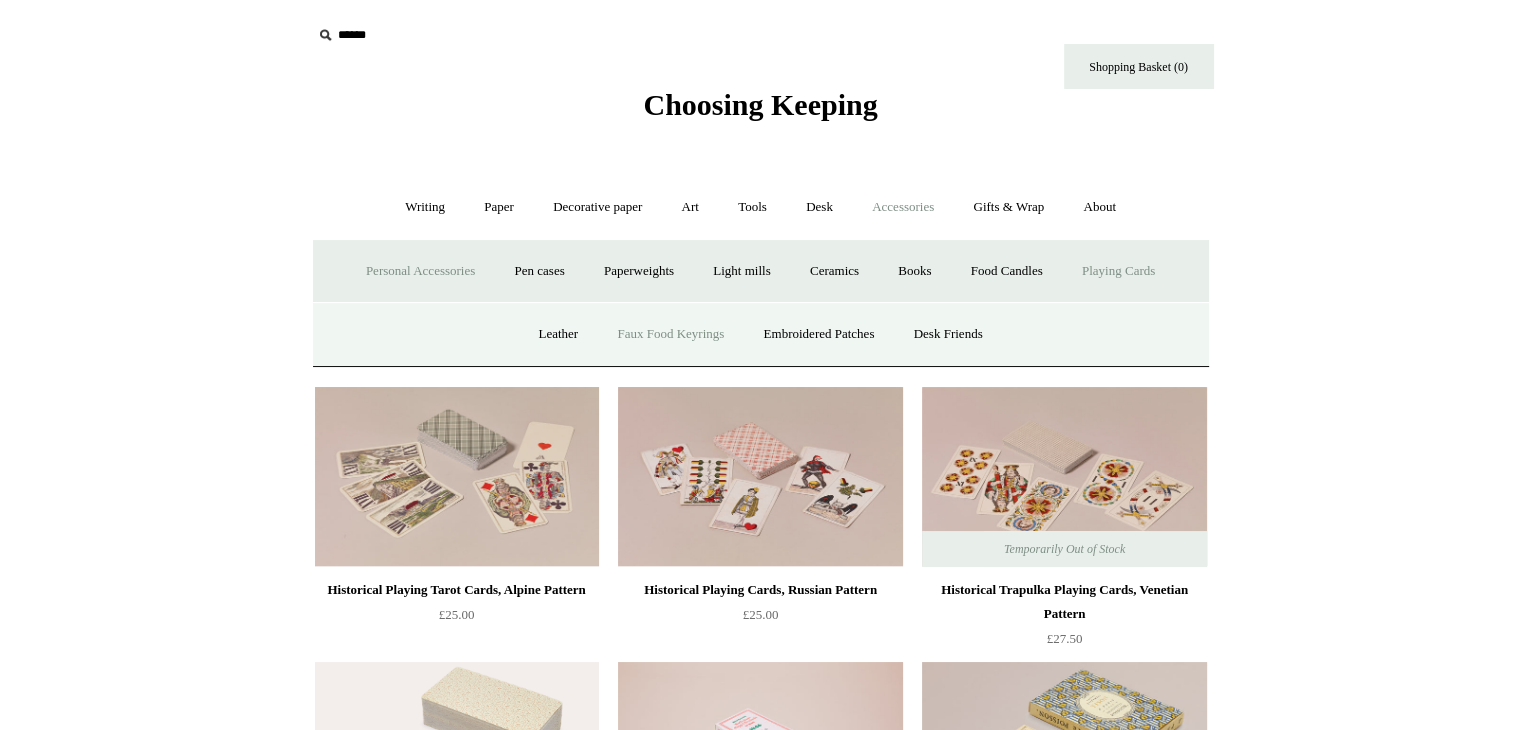 click on "Faux Food Keyrings" at bounding box center [670, 334] 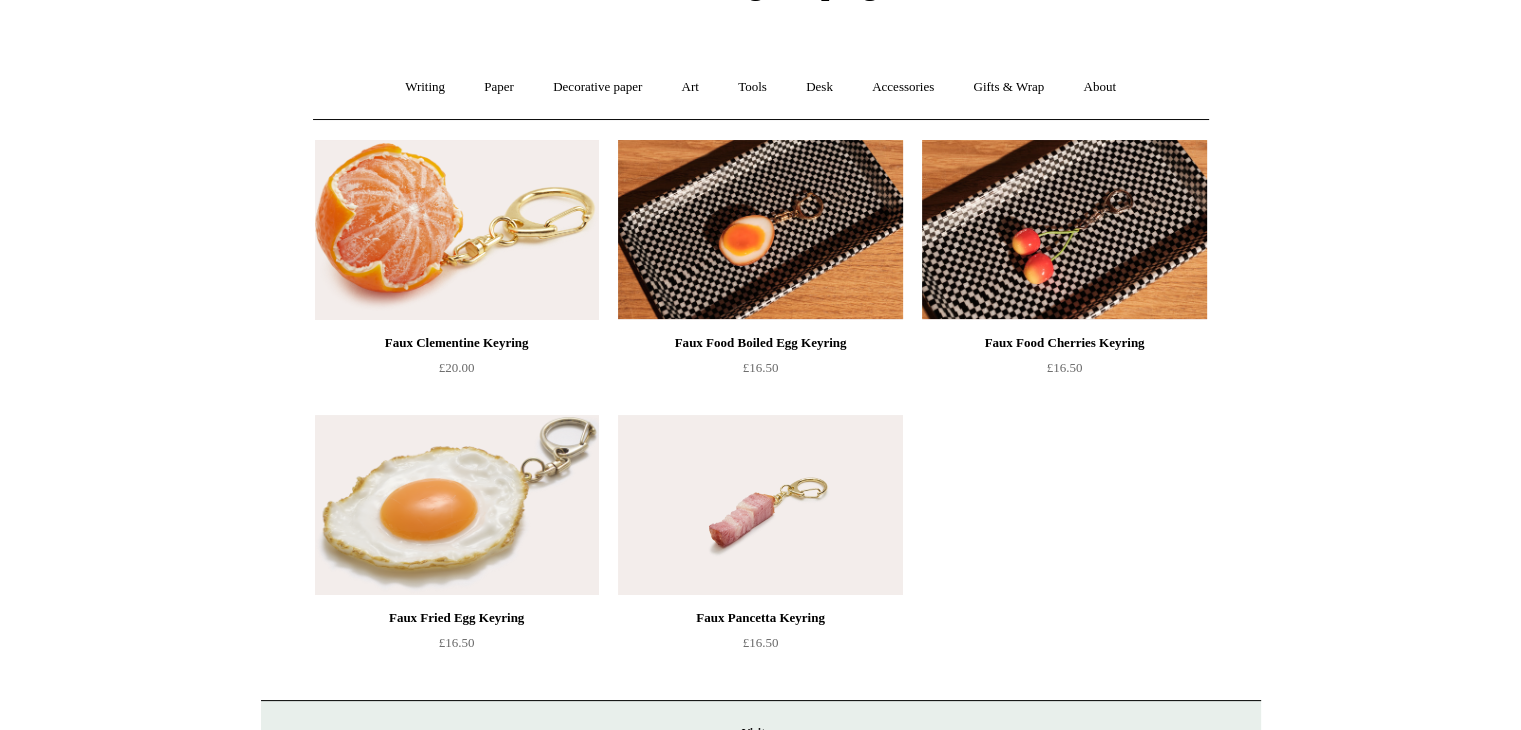scroll, scrollTop: 94, scrollLeft: 0, axis: vertical 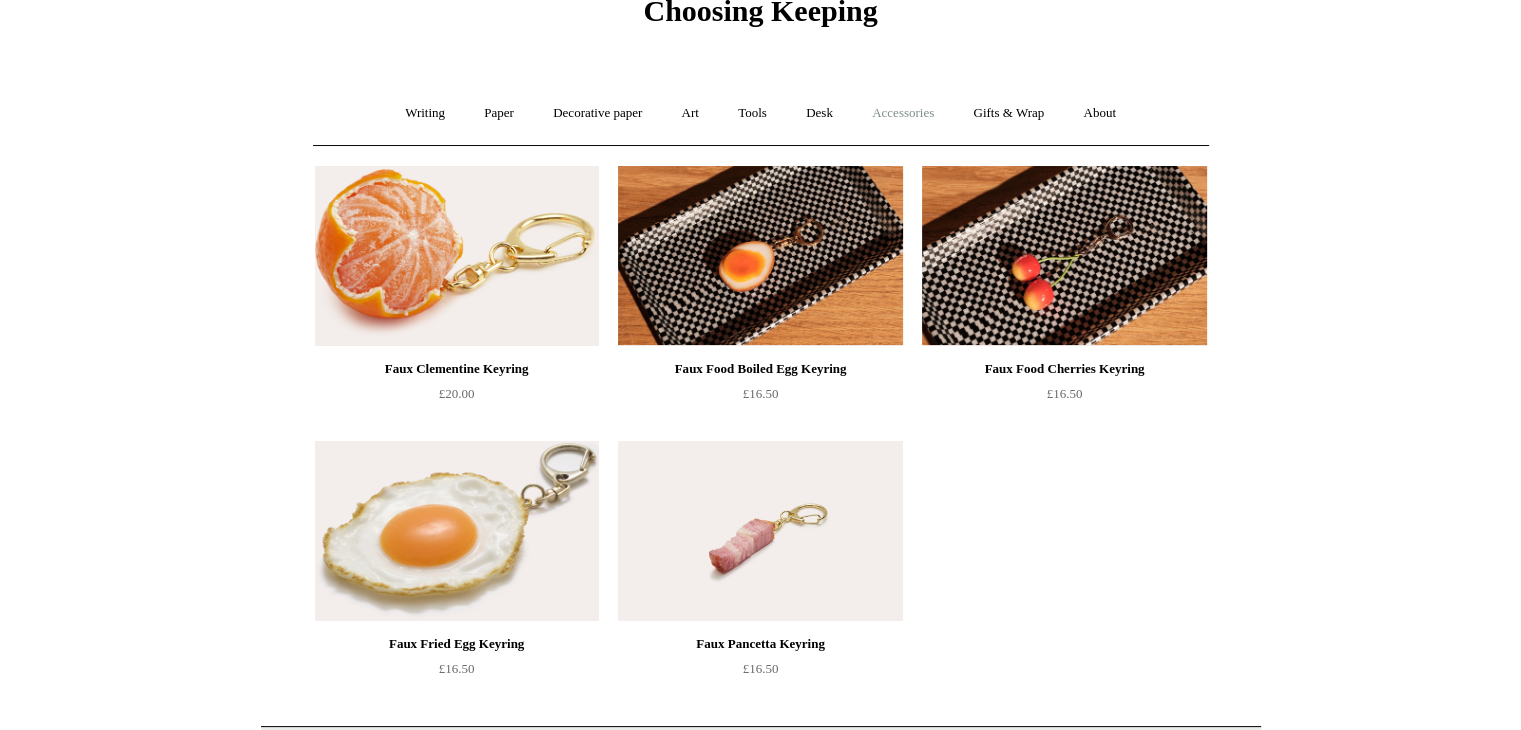 click on "Accessories +" at bounding box center (903, 113) 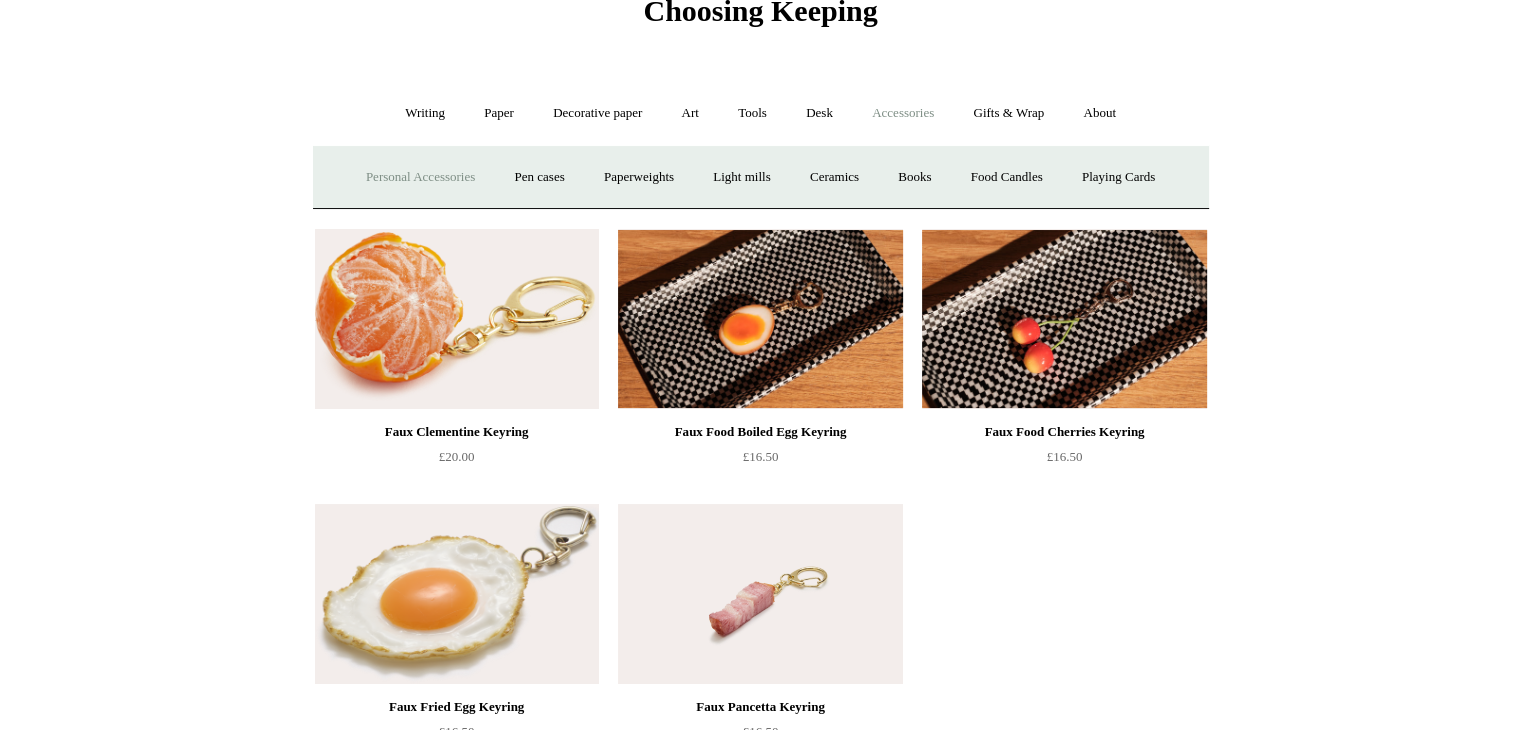 click on "Personal Accessories +" at bounding box center (420, 177) 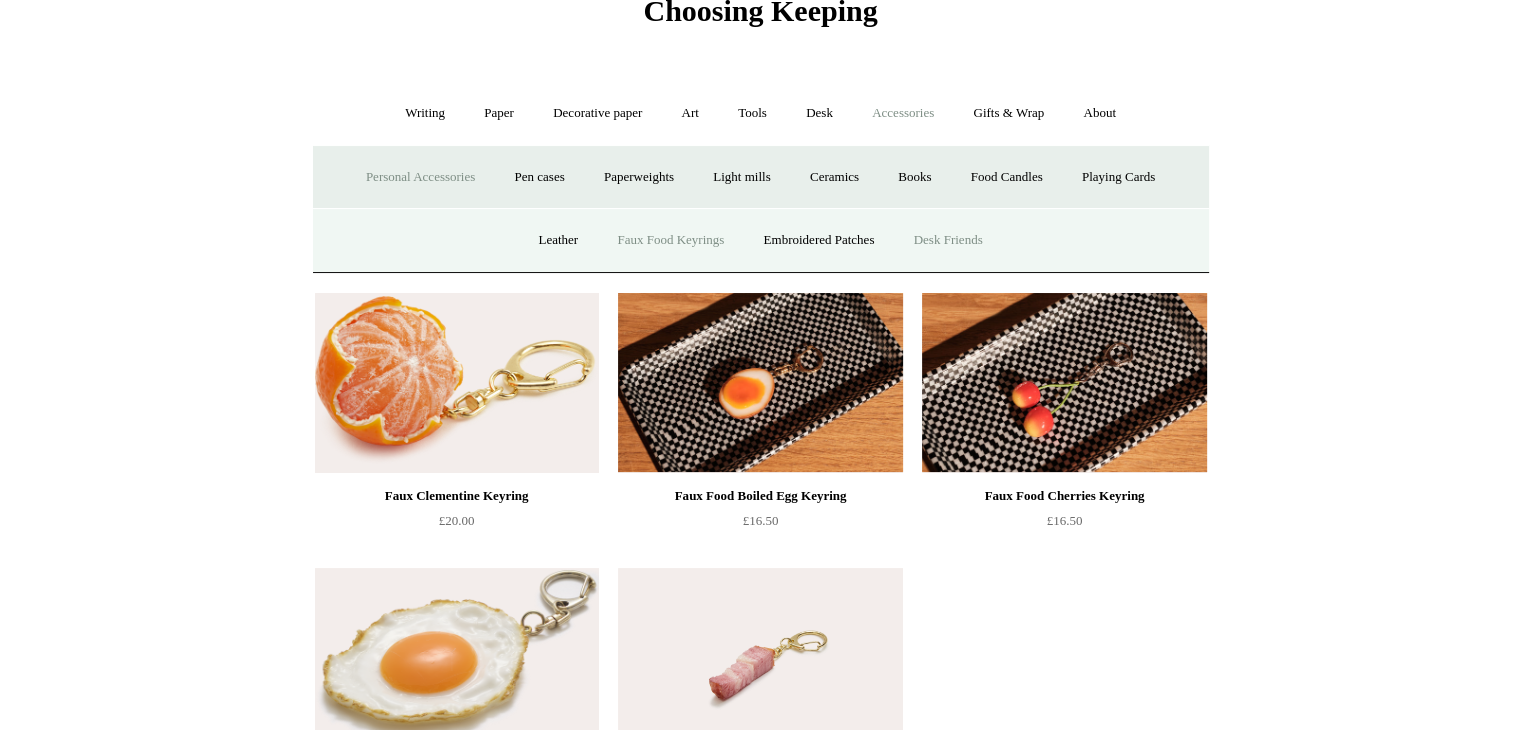 click on "Desk Friends" at bounding box center (948, 240) 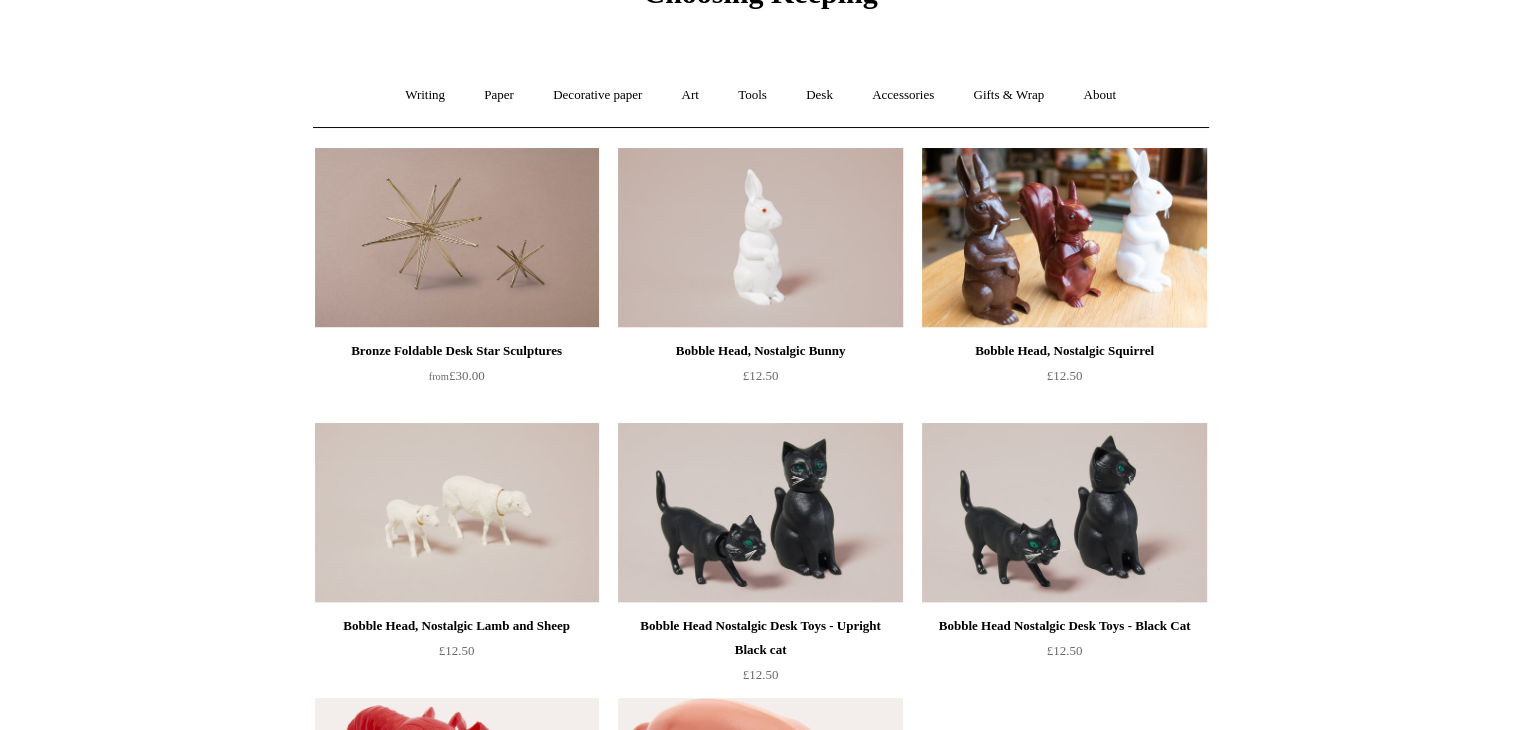 scroll, scrollTop: 0, scrollLeft: 0, axis: both 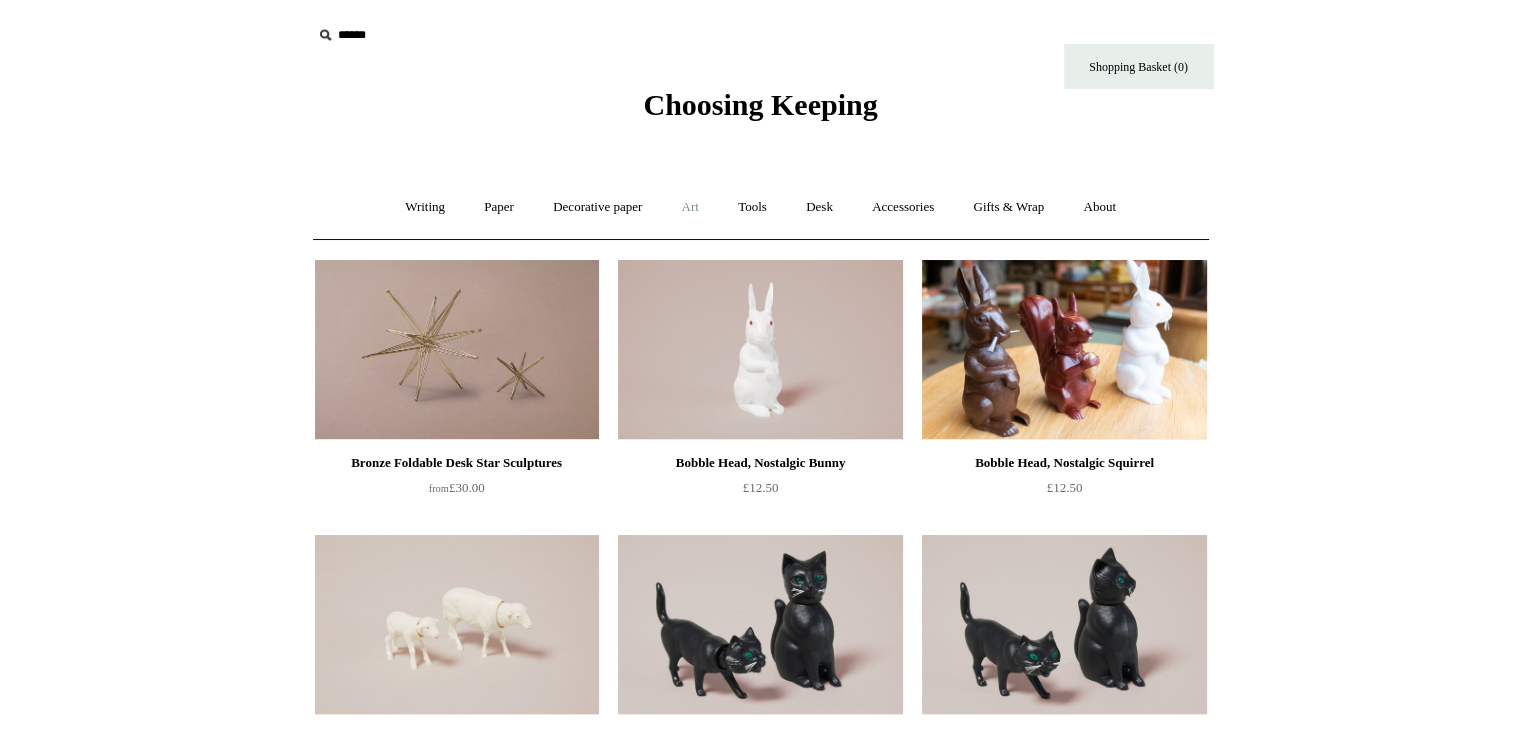click on "Art +" at bounding box center [690, 207] 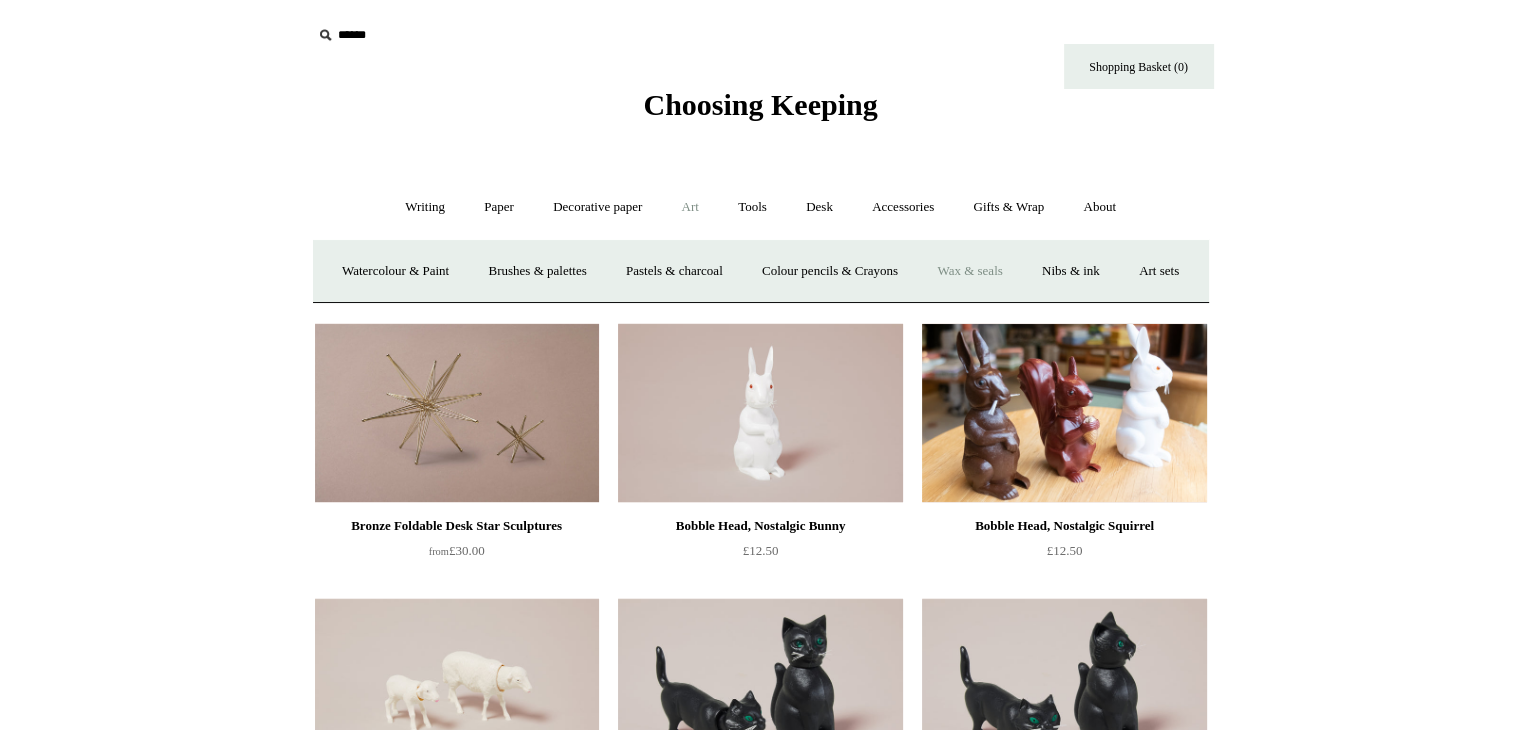 click on "Wax & seals" at bounding box center (969, 271) 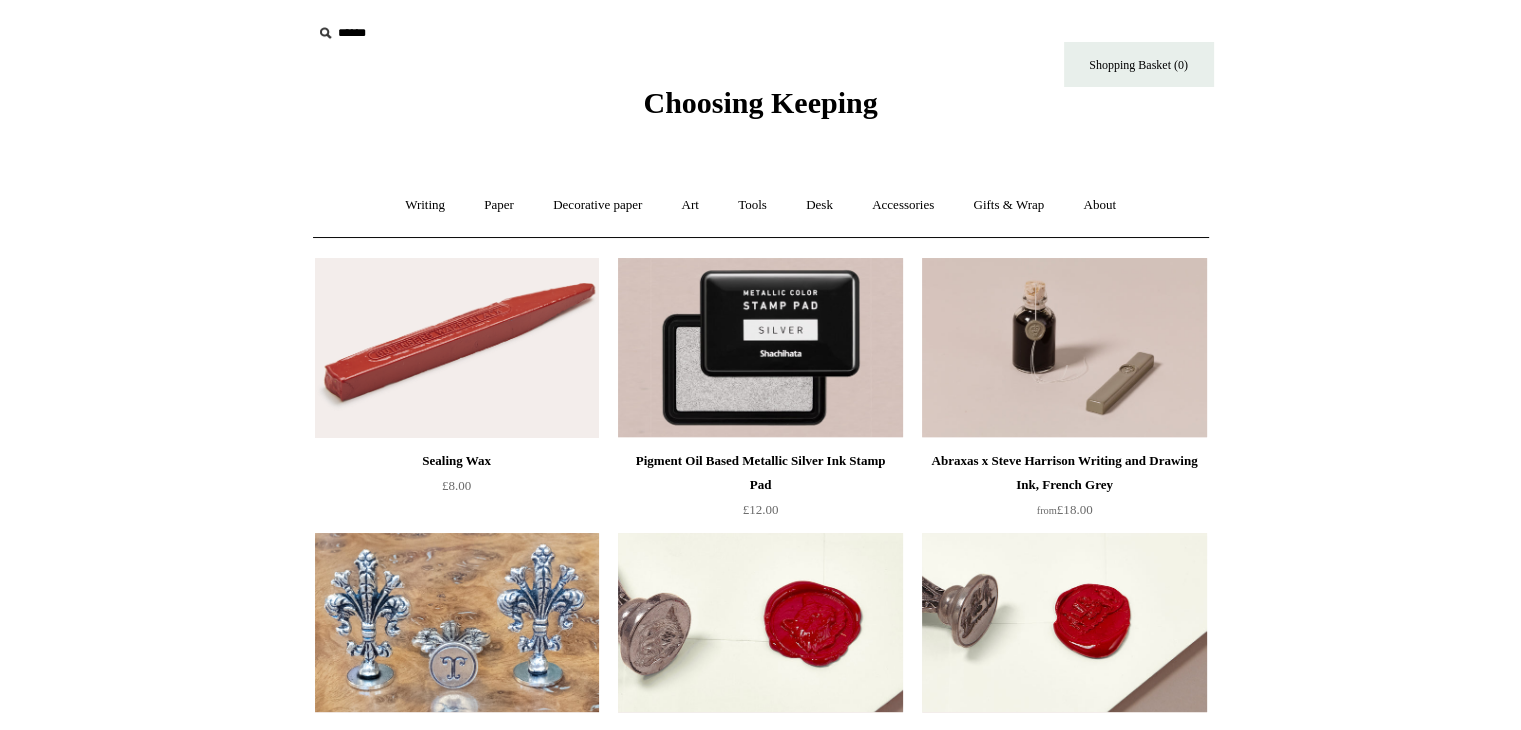 scroll, scrollTop: 0, scrollLeft: 0, axis: both 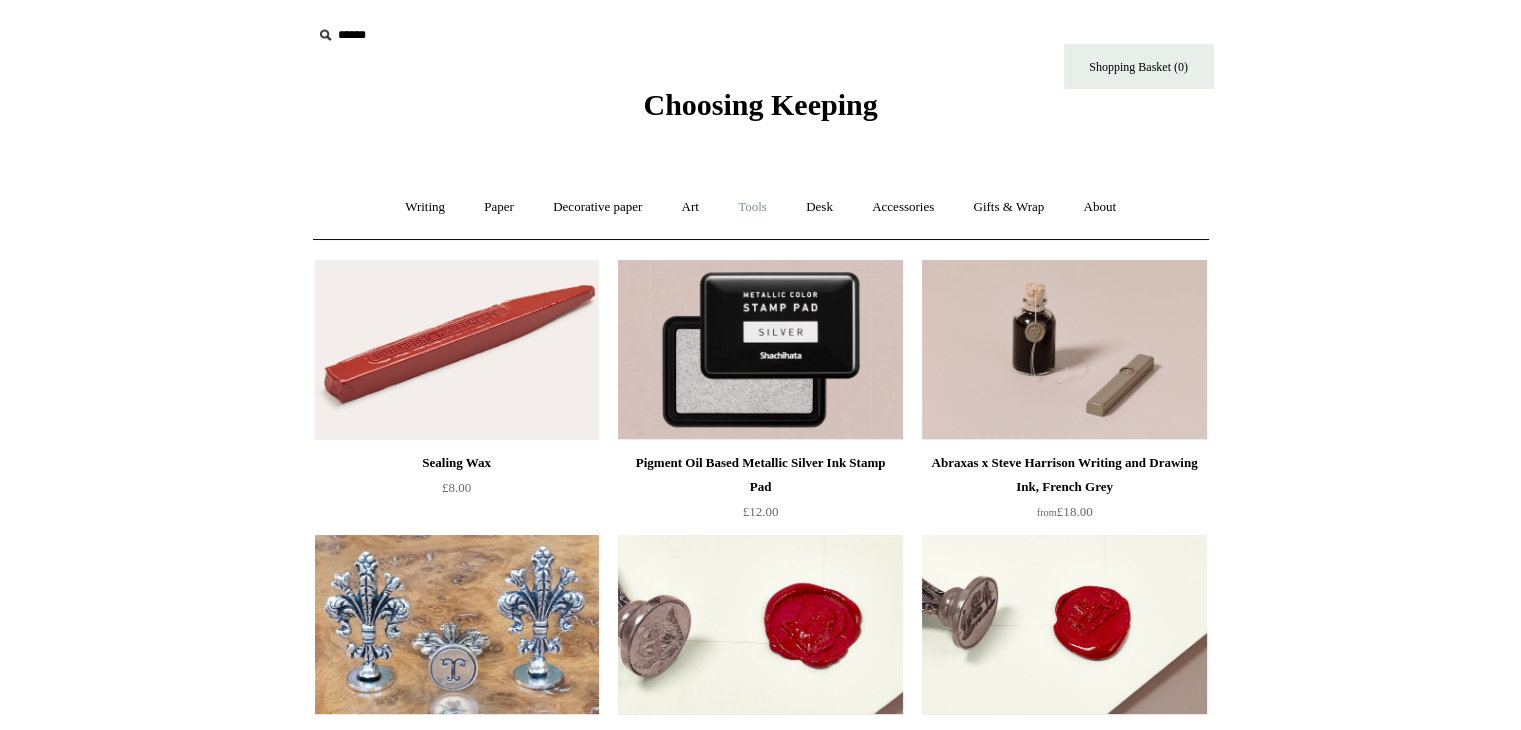 click on "Tools +" at bounding box center (752, 207) 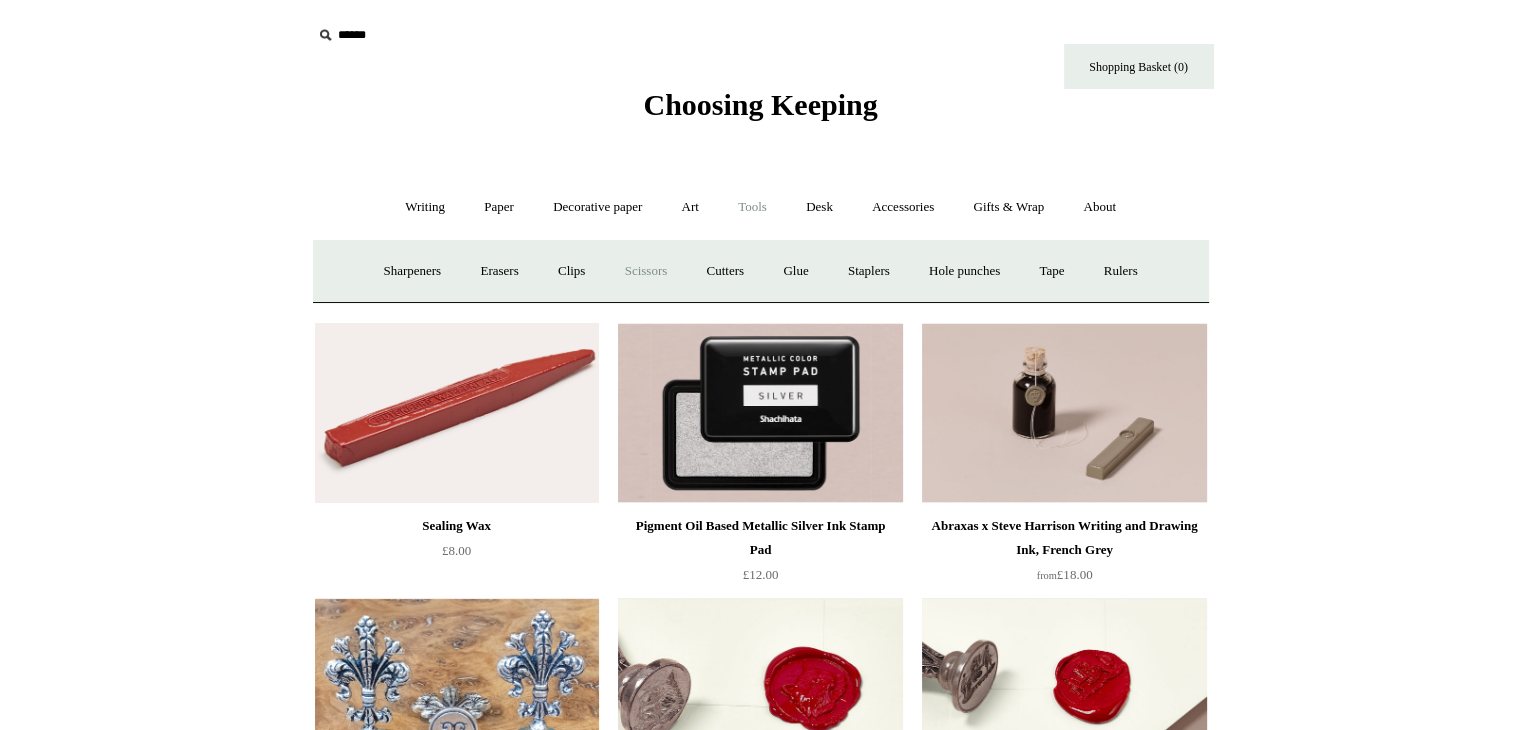 click on "Scissors" at bounding box center (646, 271) 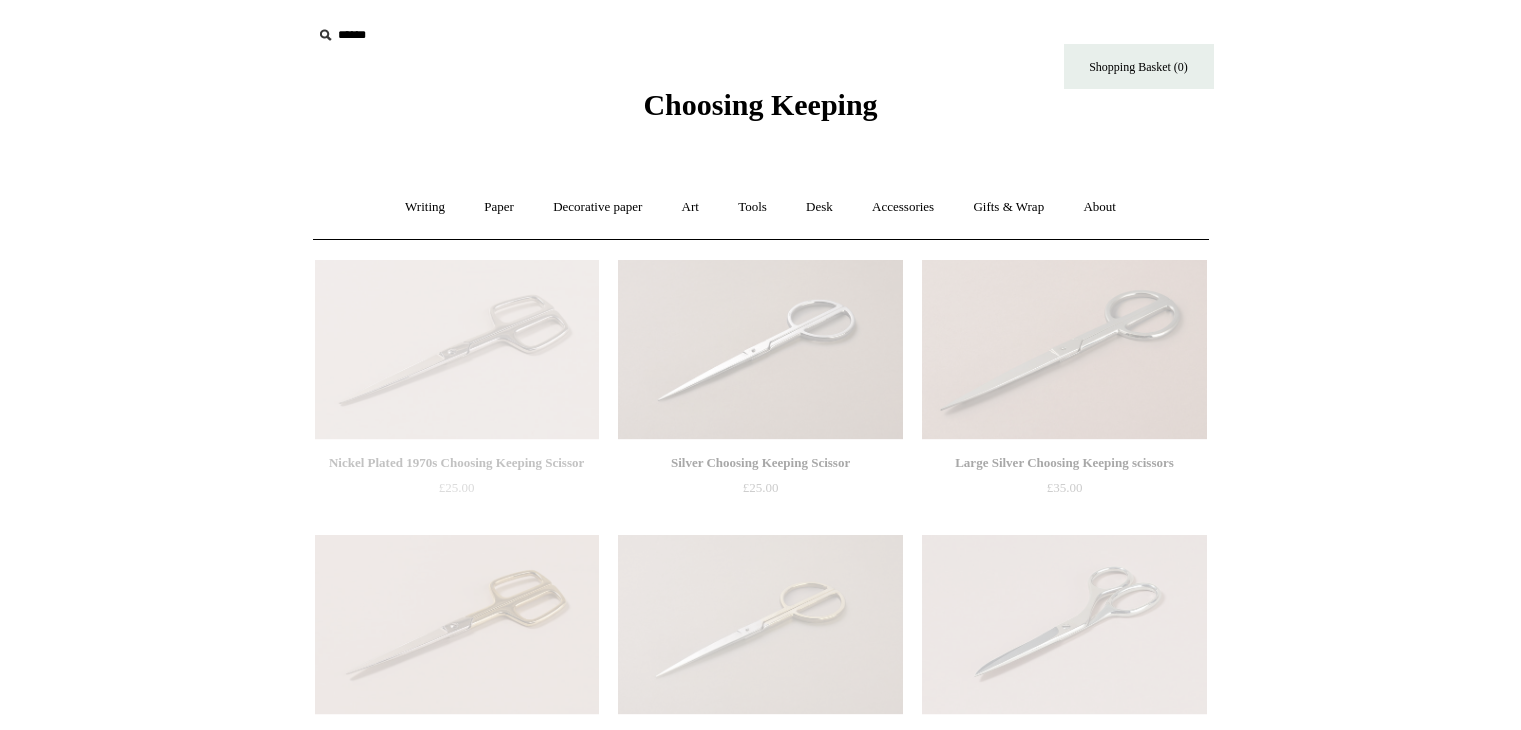 scroll, scrollTop: 0, scrollLeft: 0, axis: both 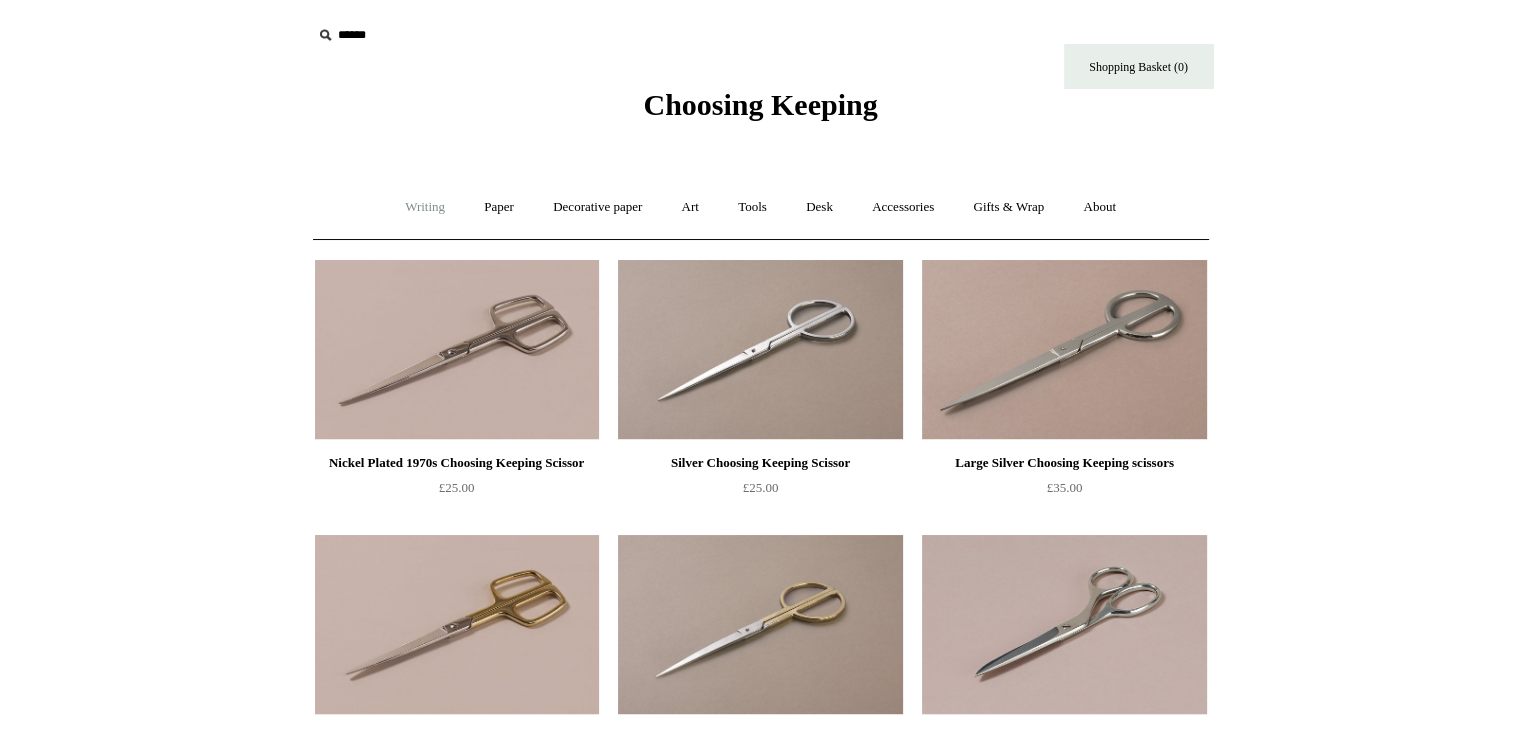 click on "Writing +" at bounding box center (425, 207) 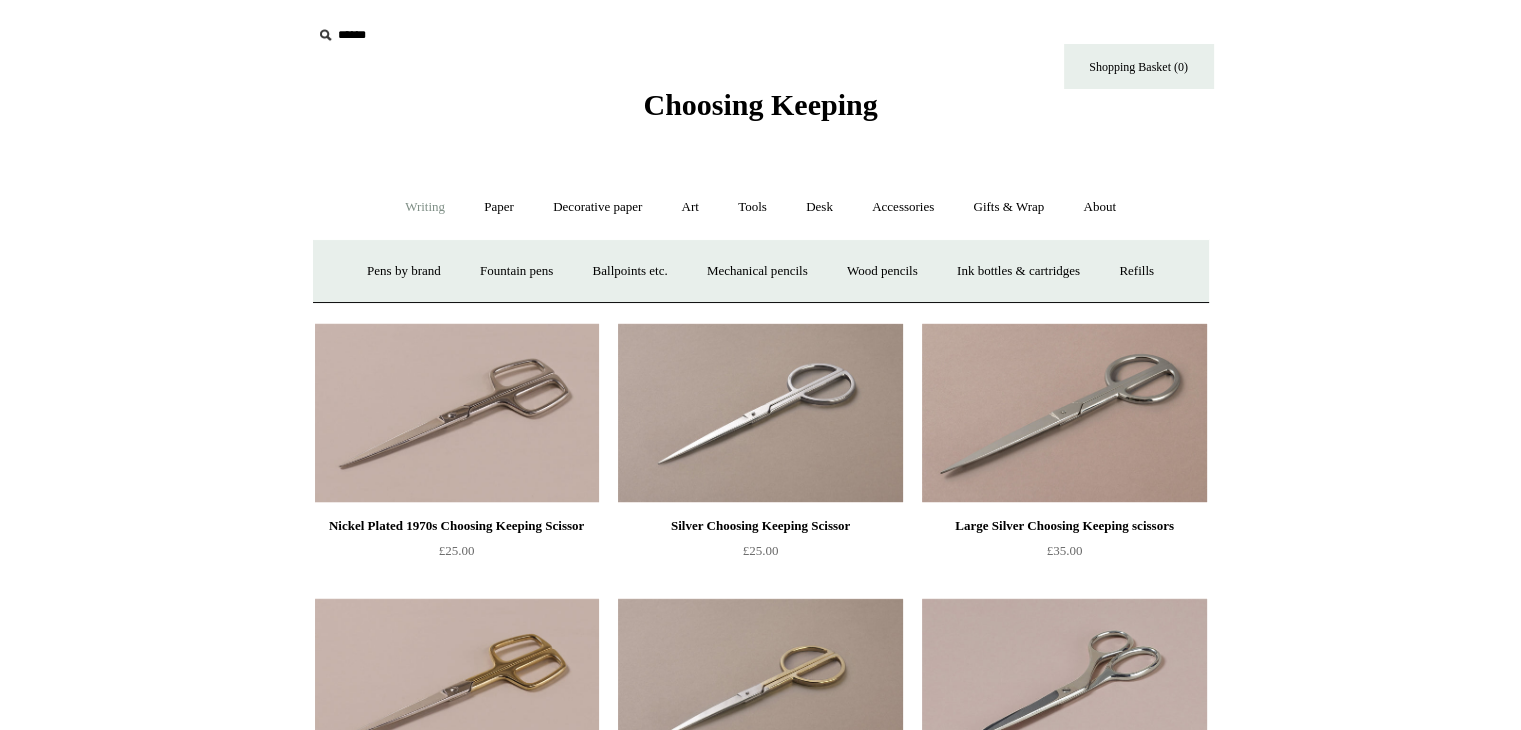 click on "Writing -" at bounding box center (425, 207) 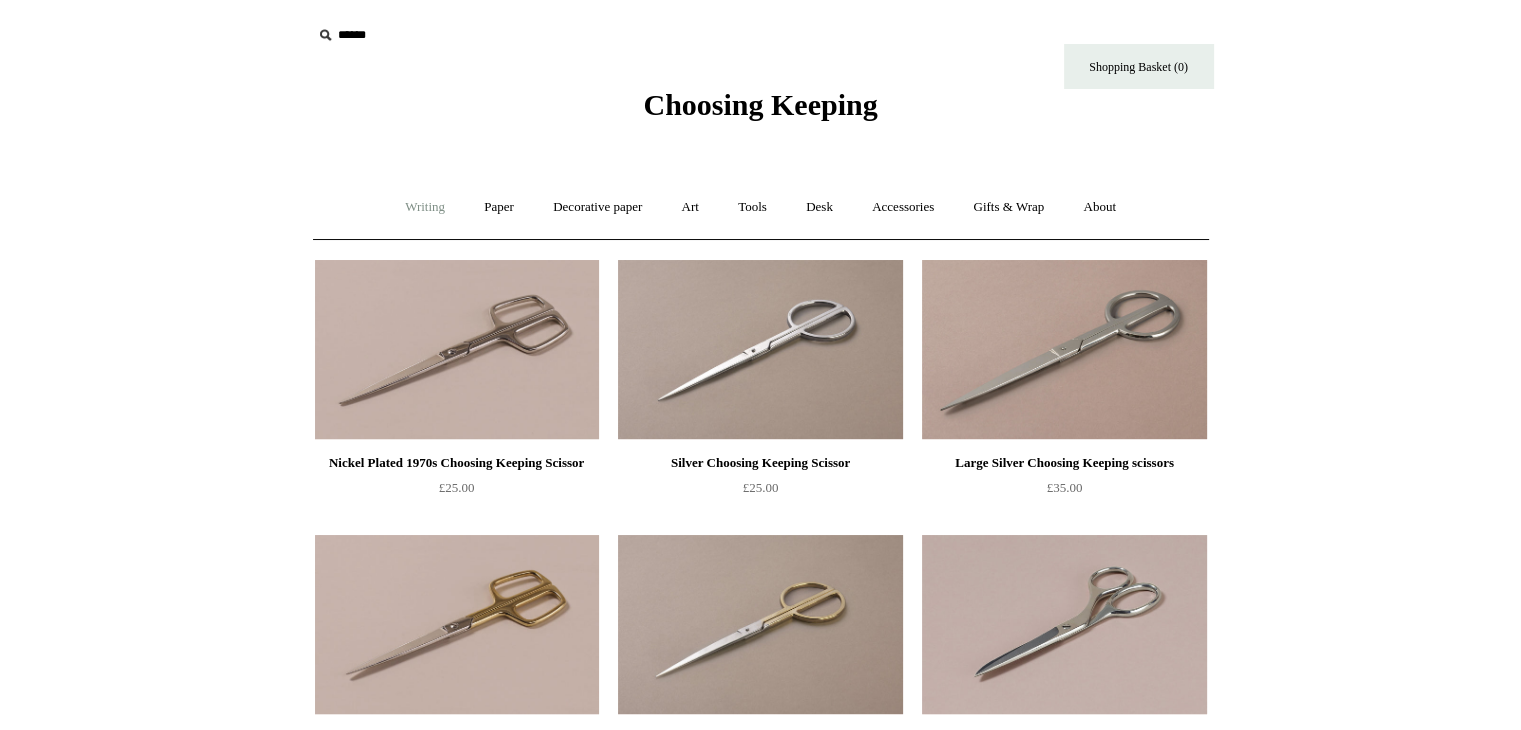click on "Writing +" at bounding box center (425, 207) 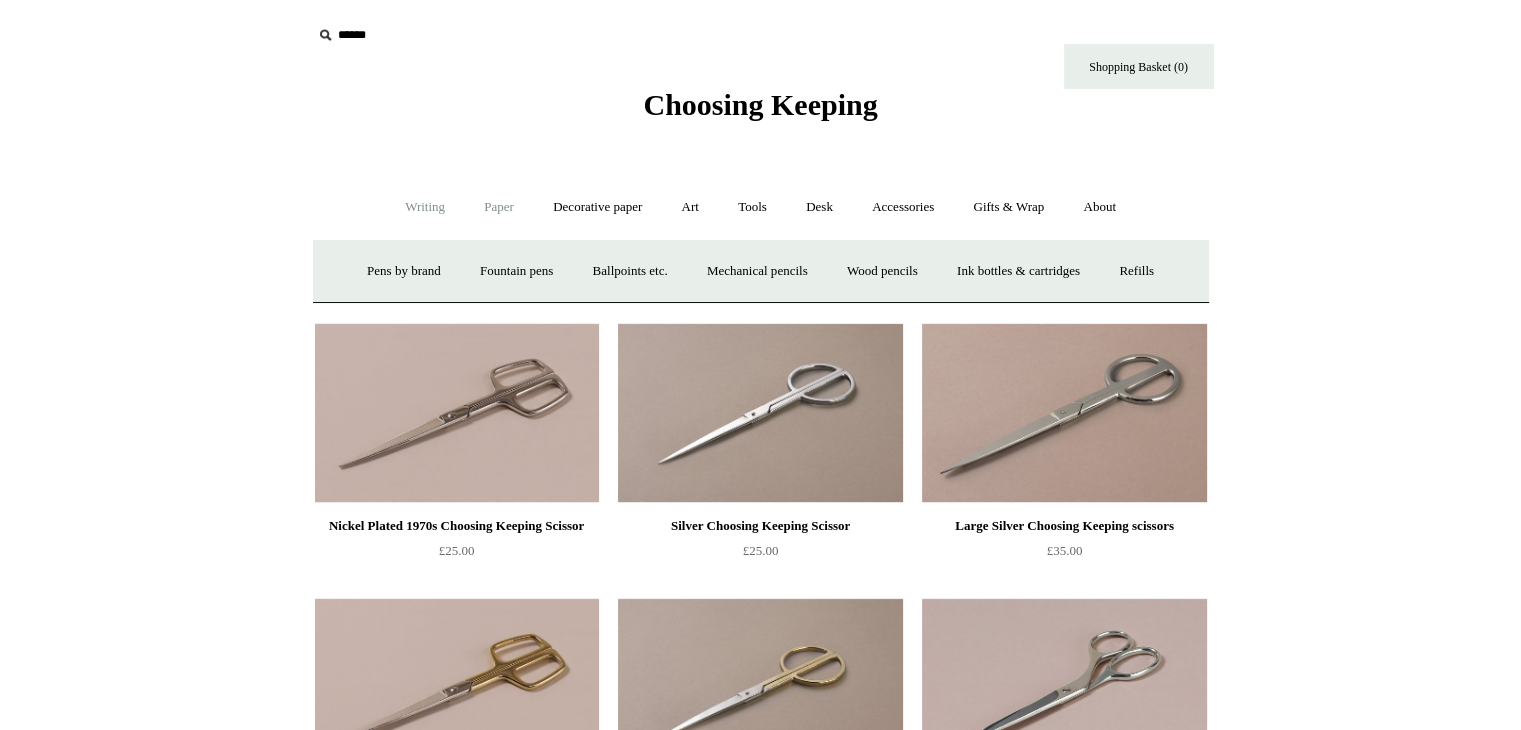 click on "Paper +" at bounding box center (499, 207) 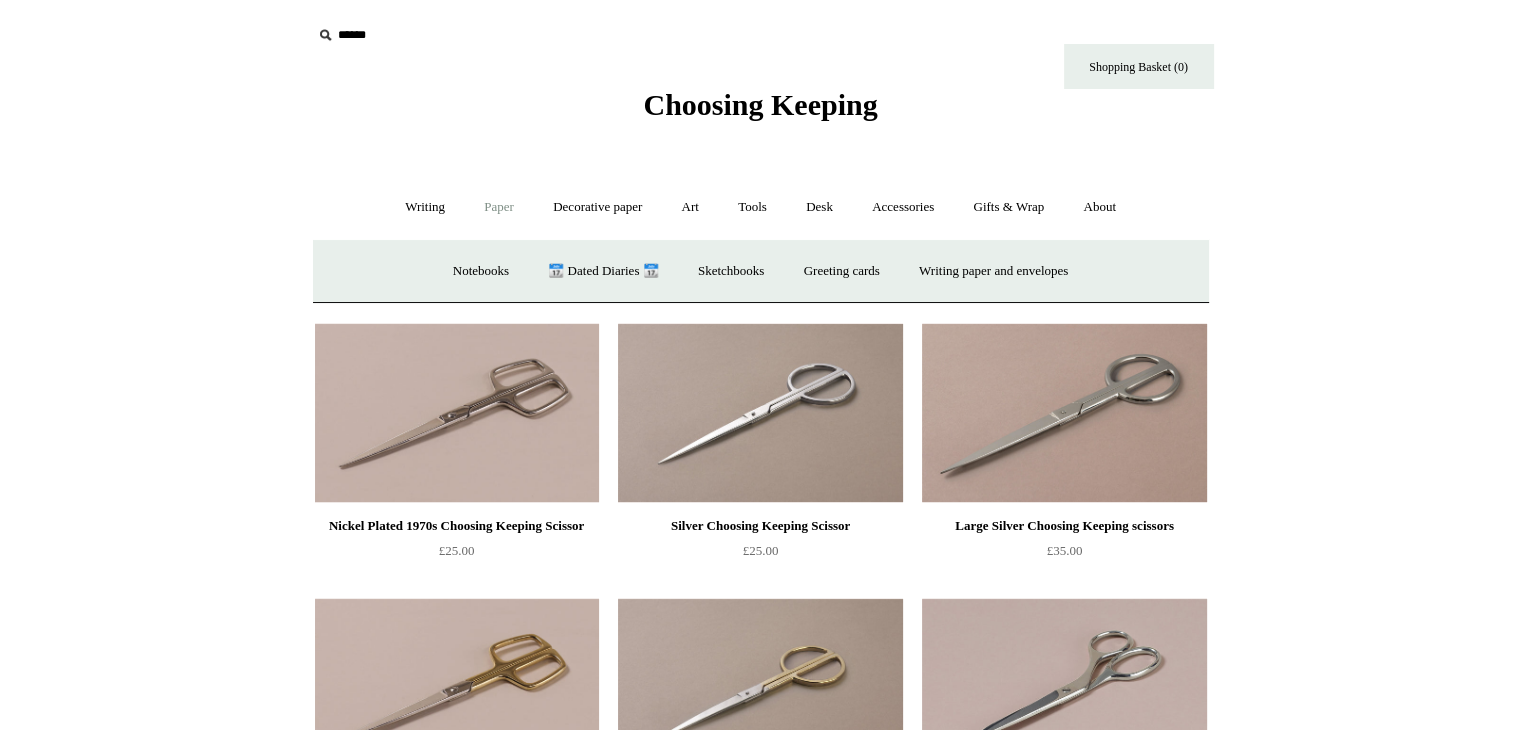 click on "Paper -" at bounding box center [499, 207] 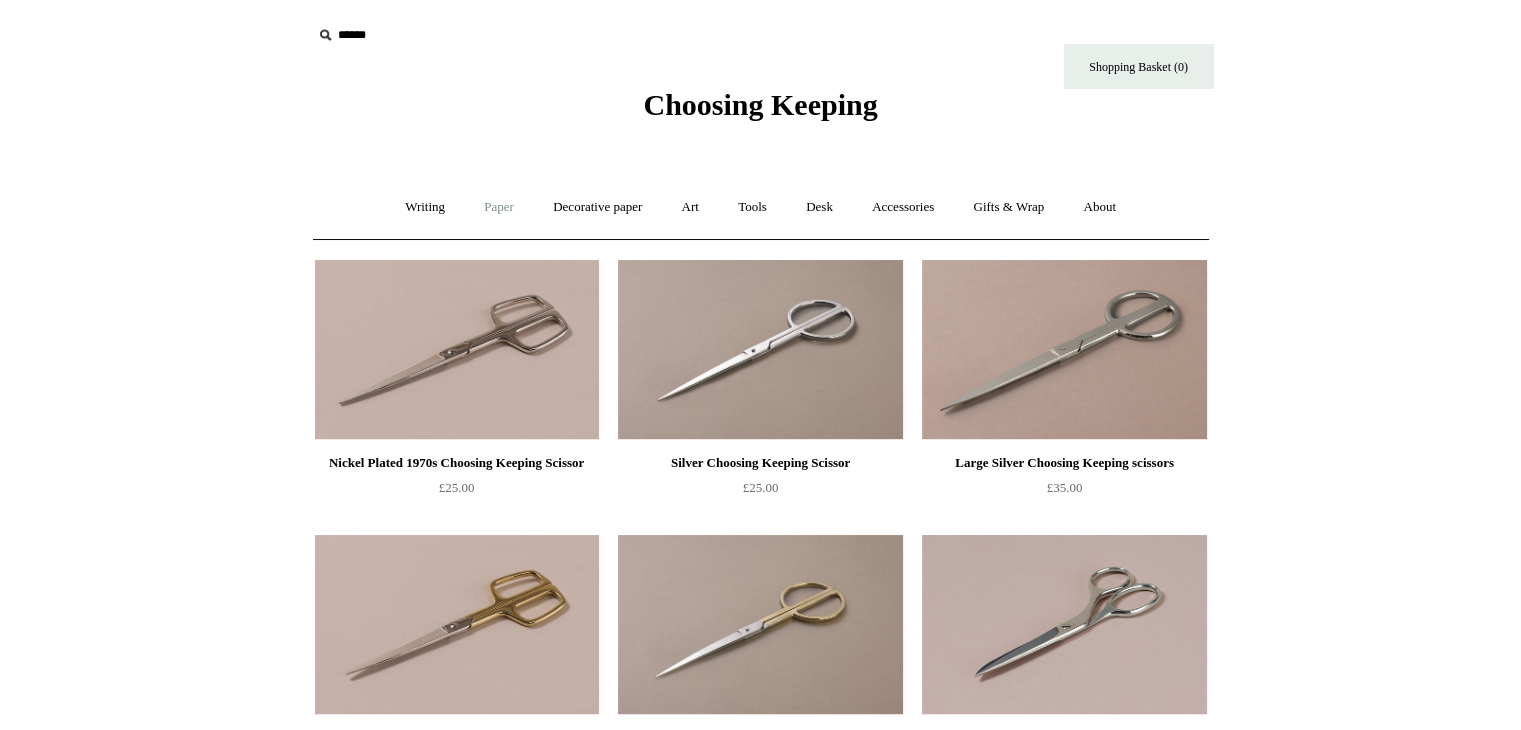 click on "Paper +" at bounding box center (499, 207) 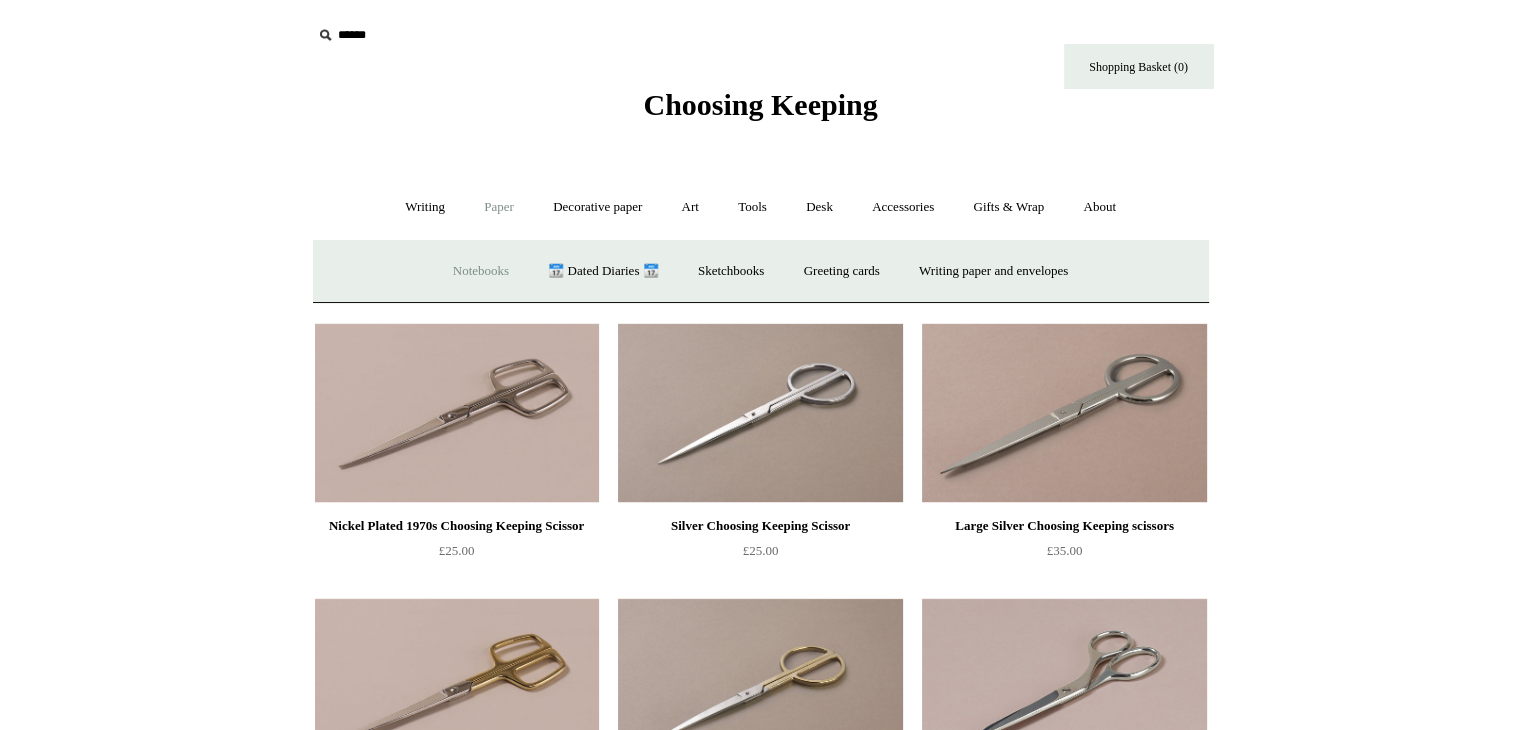 click on "Notebooks +" at bounding box center (481, 271) 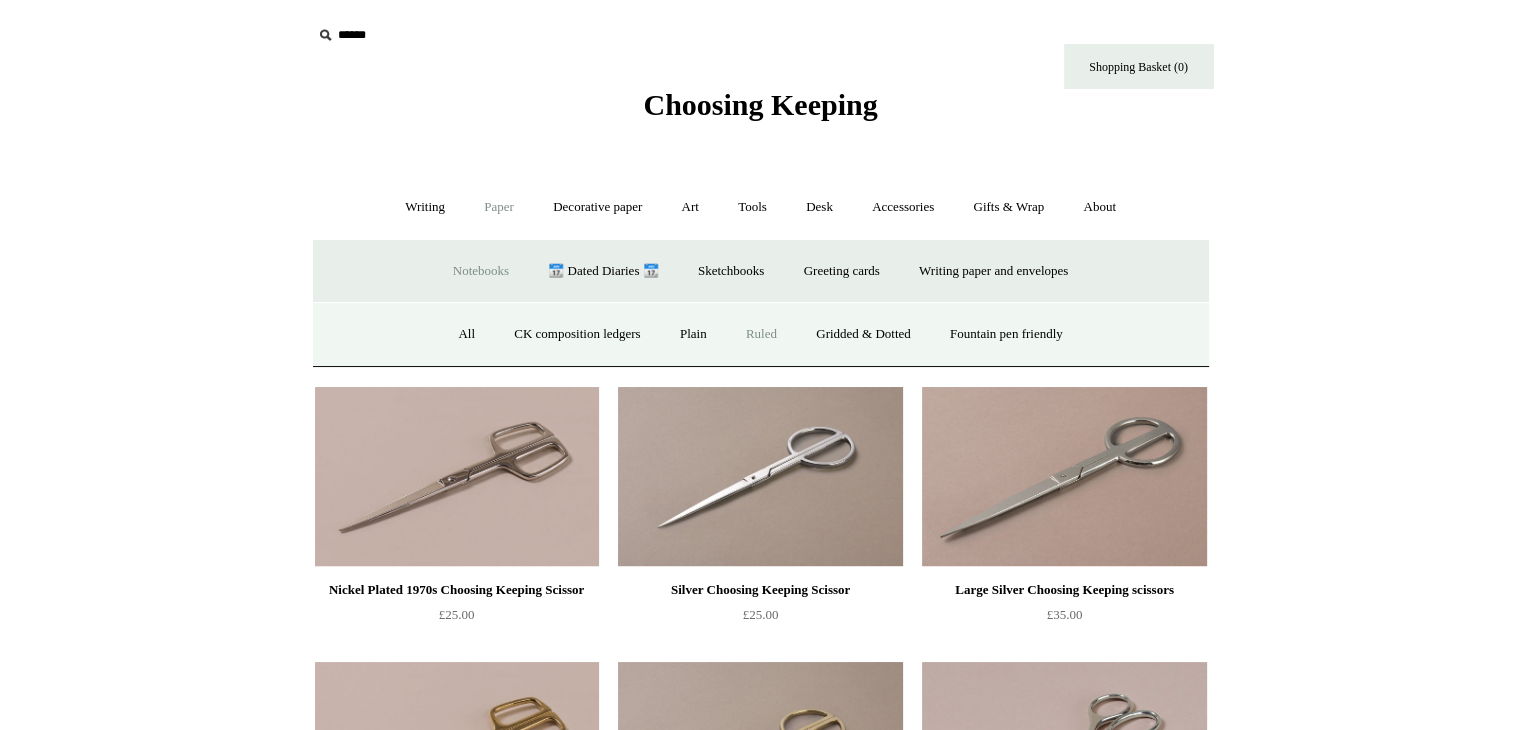click on "Ruled" at bounding box center (761, 334) 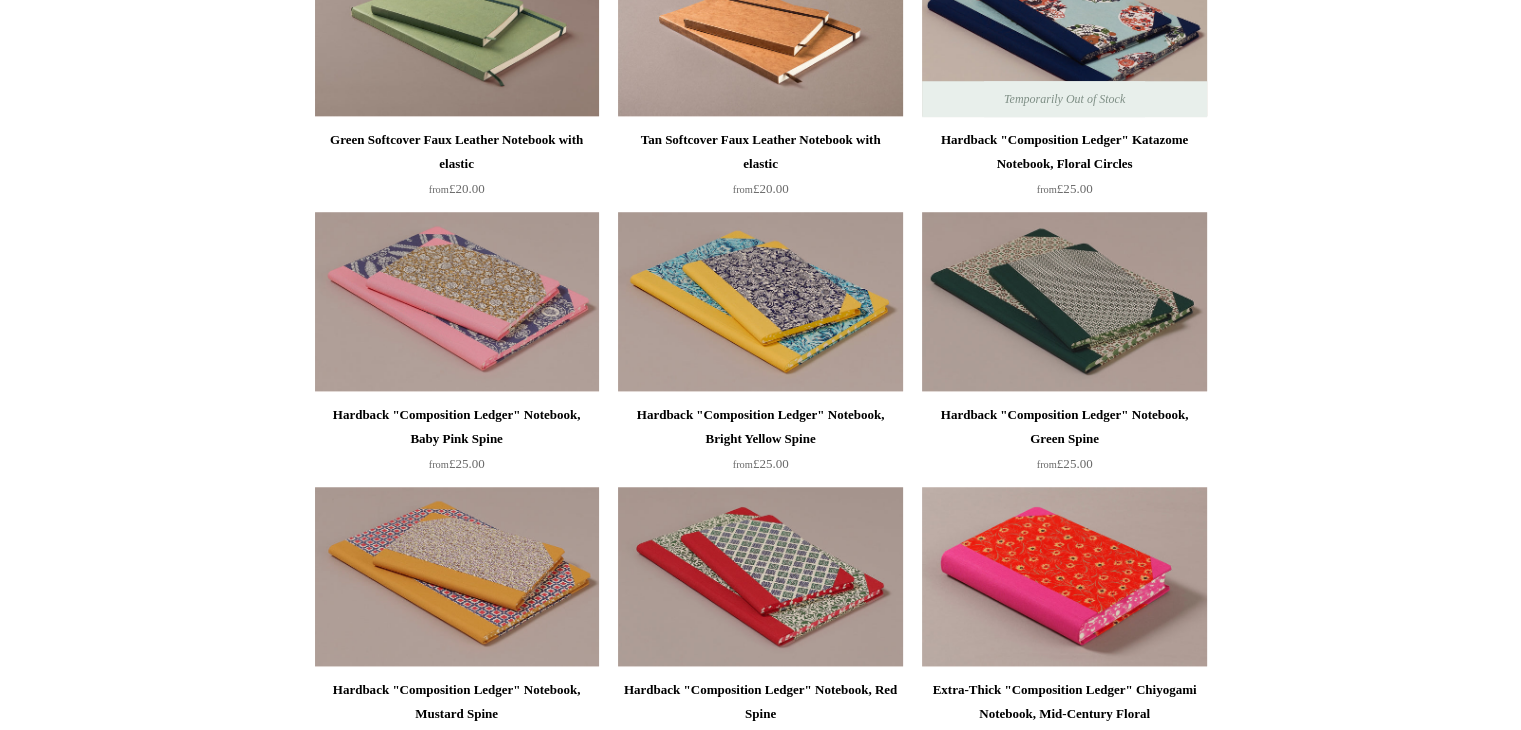 scroll, scrollTop: 1704, scrollLeft: 0, axis: vertical 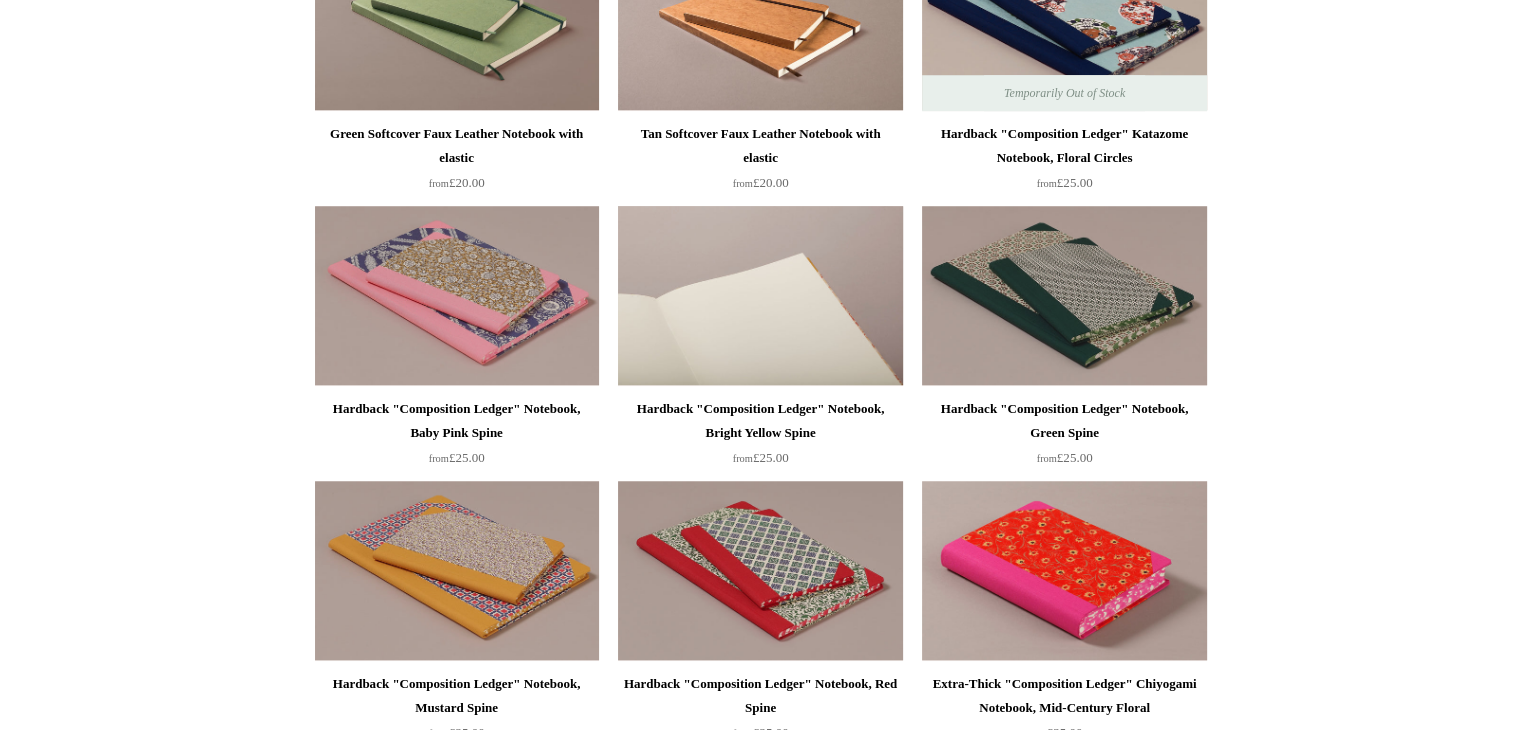 click at bounding box center (760, 296) 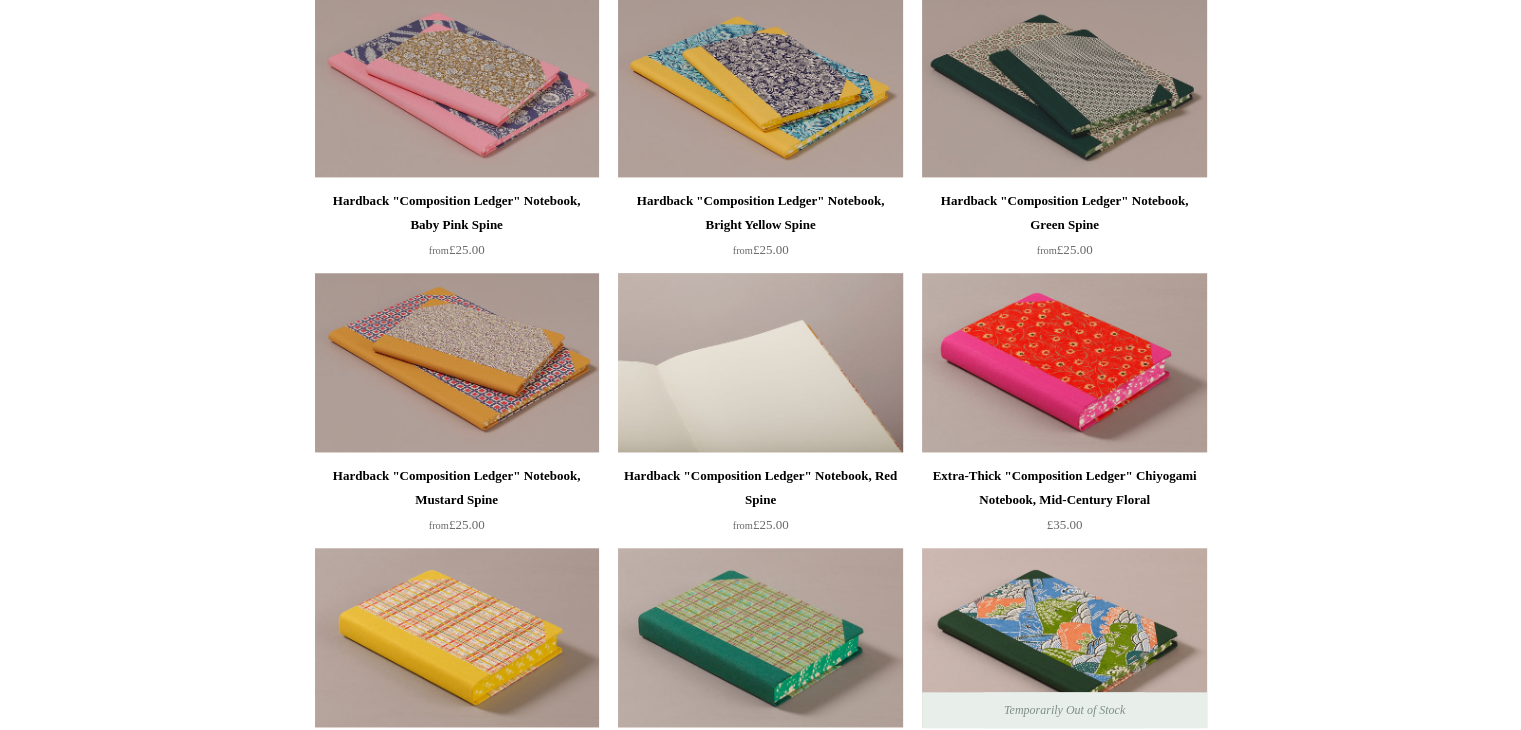 scroll, scrollTop: 1904, scrollLeft: 0, axis: vertical 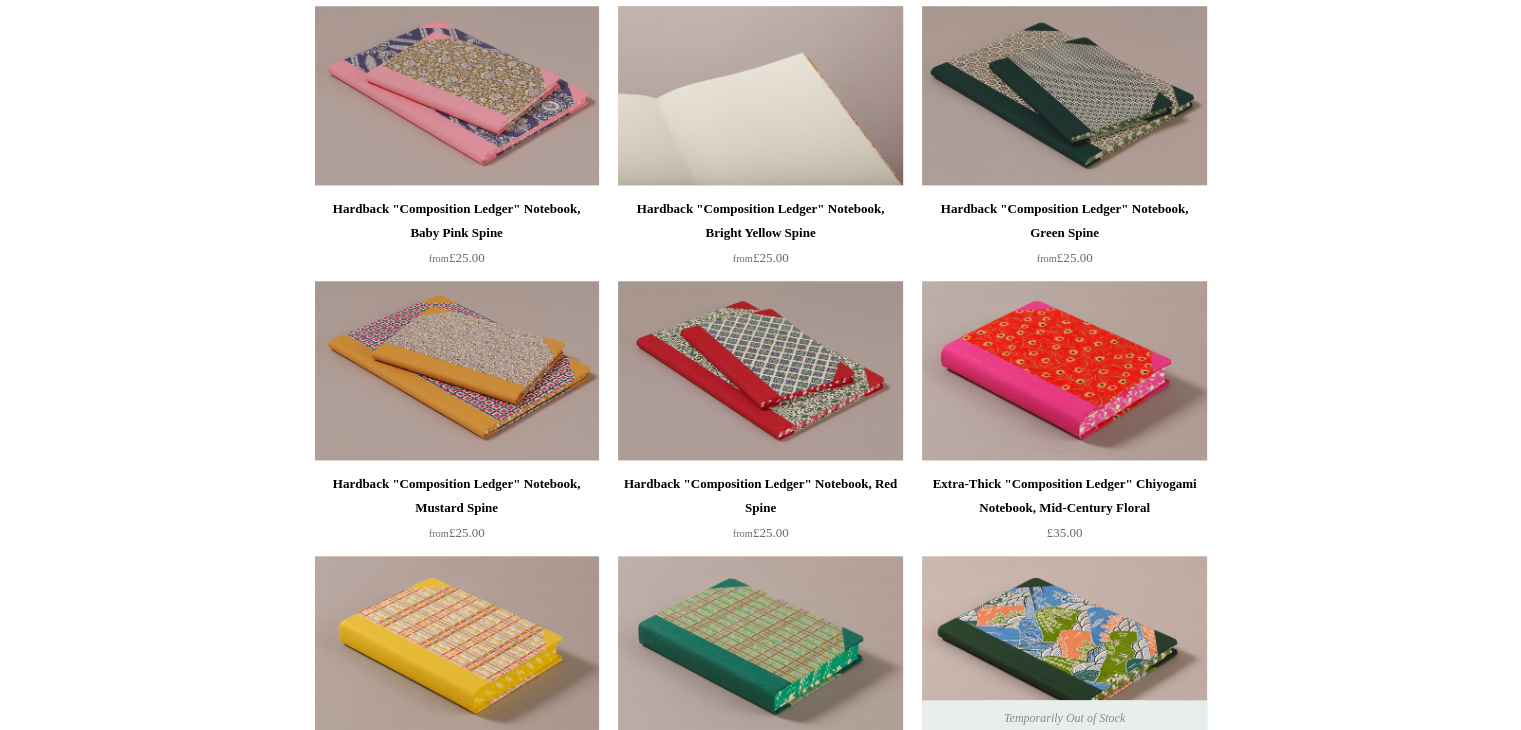 click at bounding box center (760, 96) 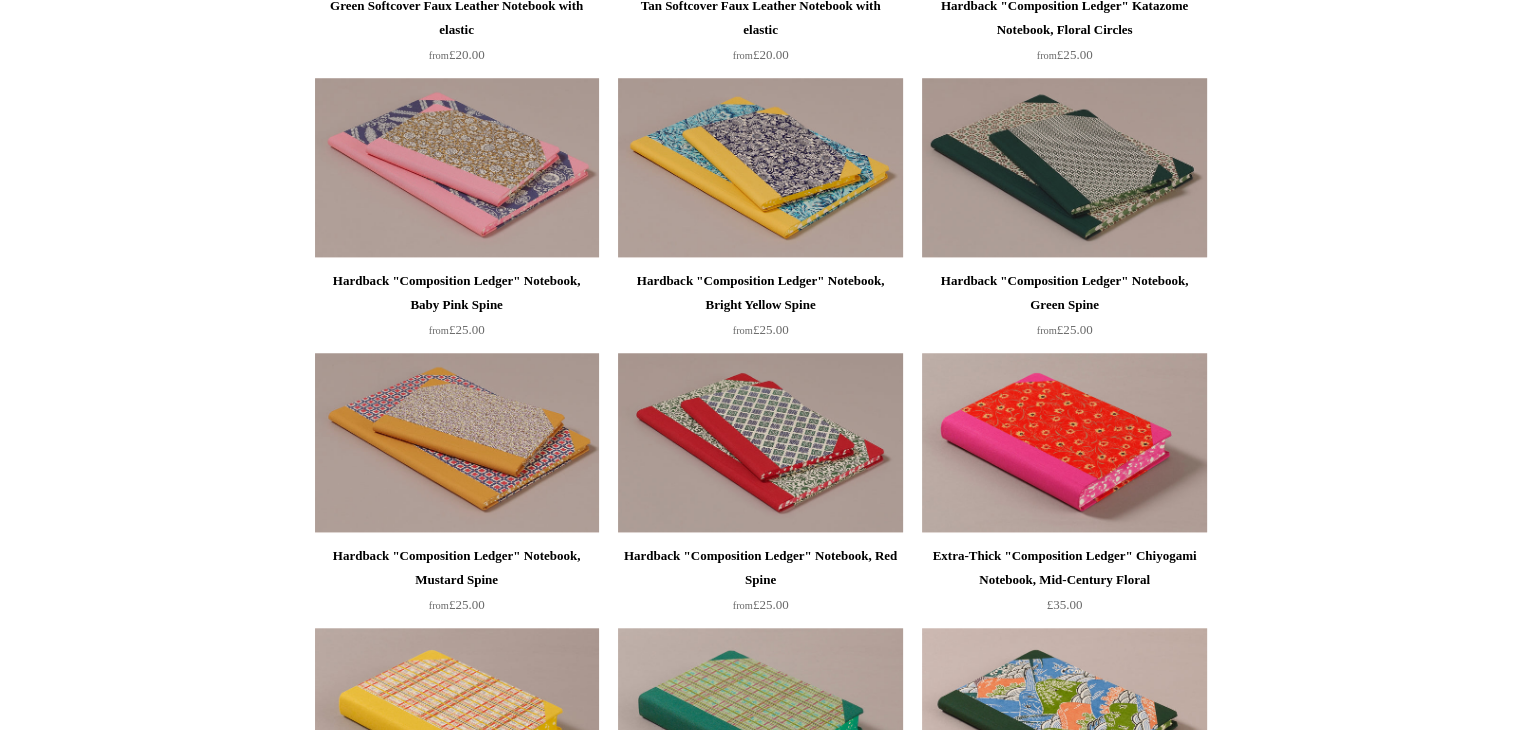 scroll, scrollTop: 1836, scrollLeft: 0, axis: vertical 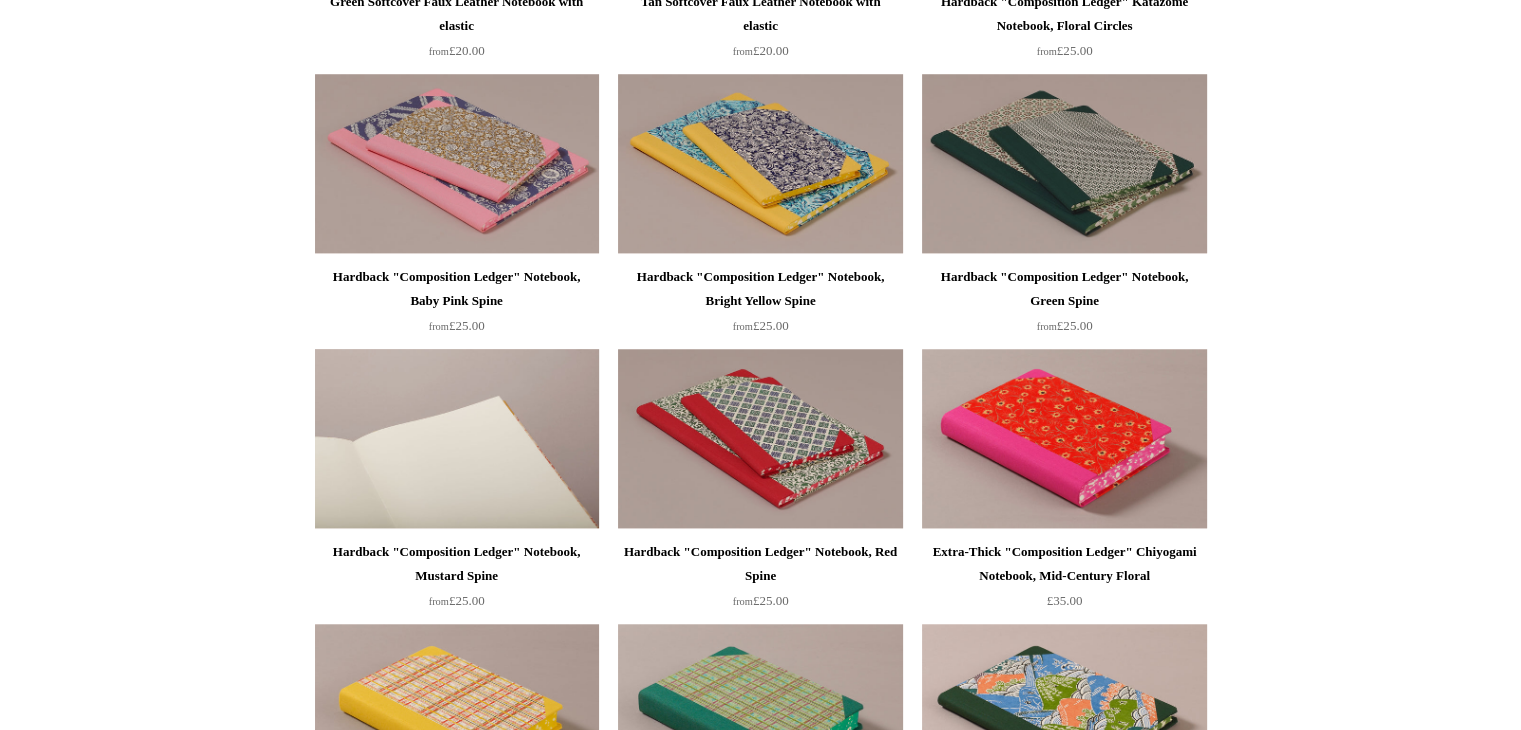 click at bounding box center (457, 439) 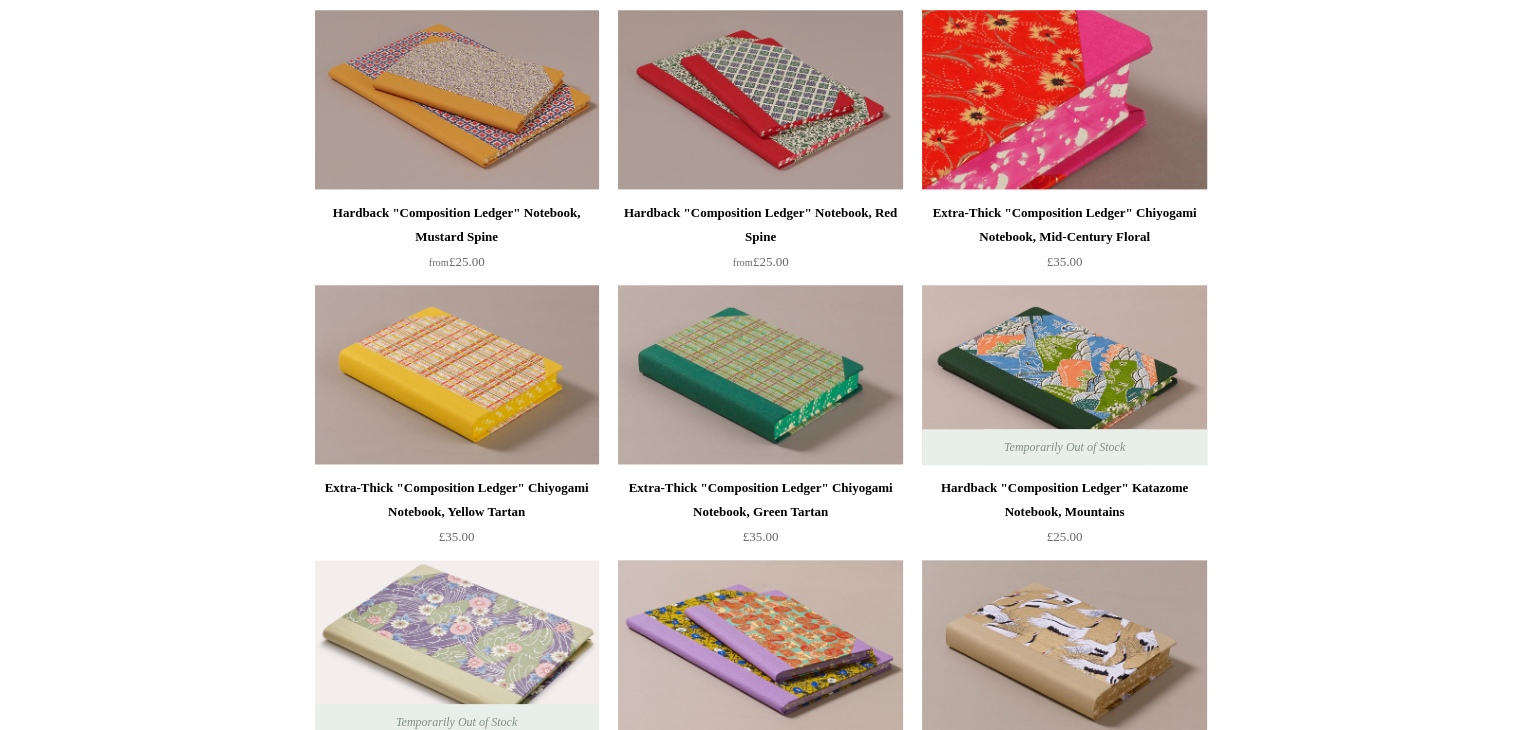 scroll, scrollTop: 2191, scrollLeft: 0, axis: vertical 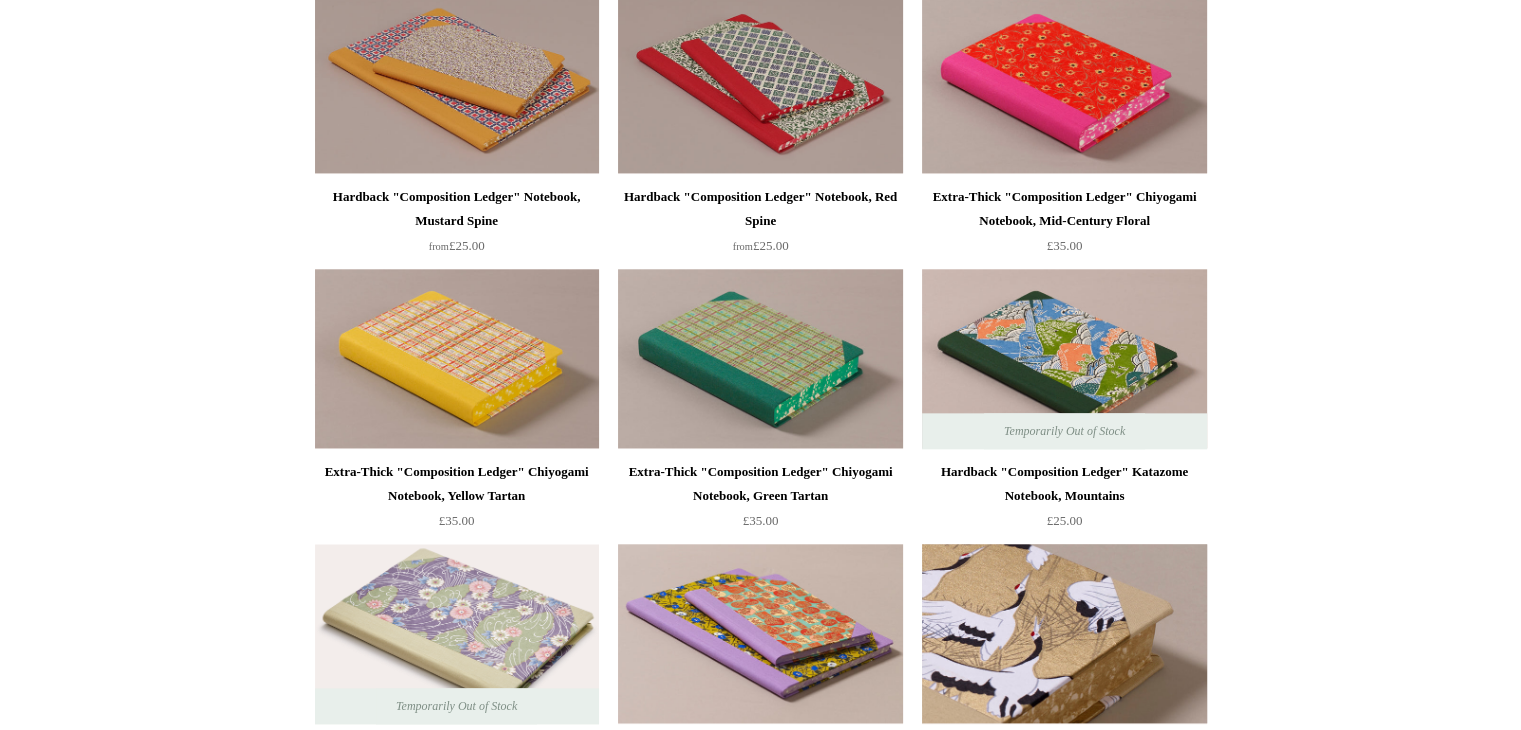 click at bounding box center (1064, 634) 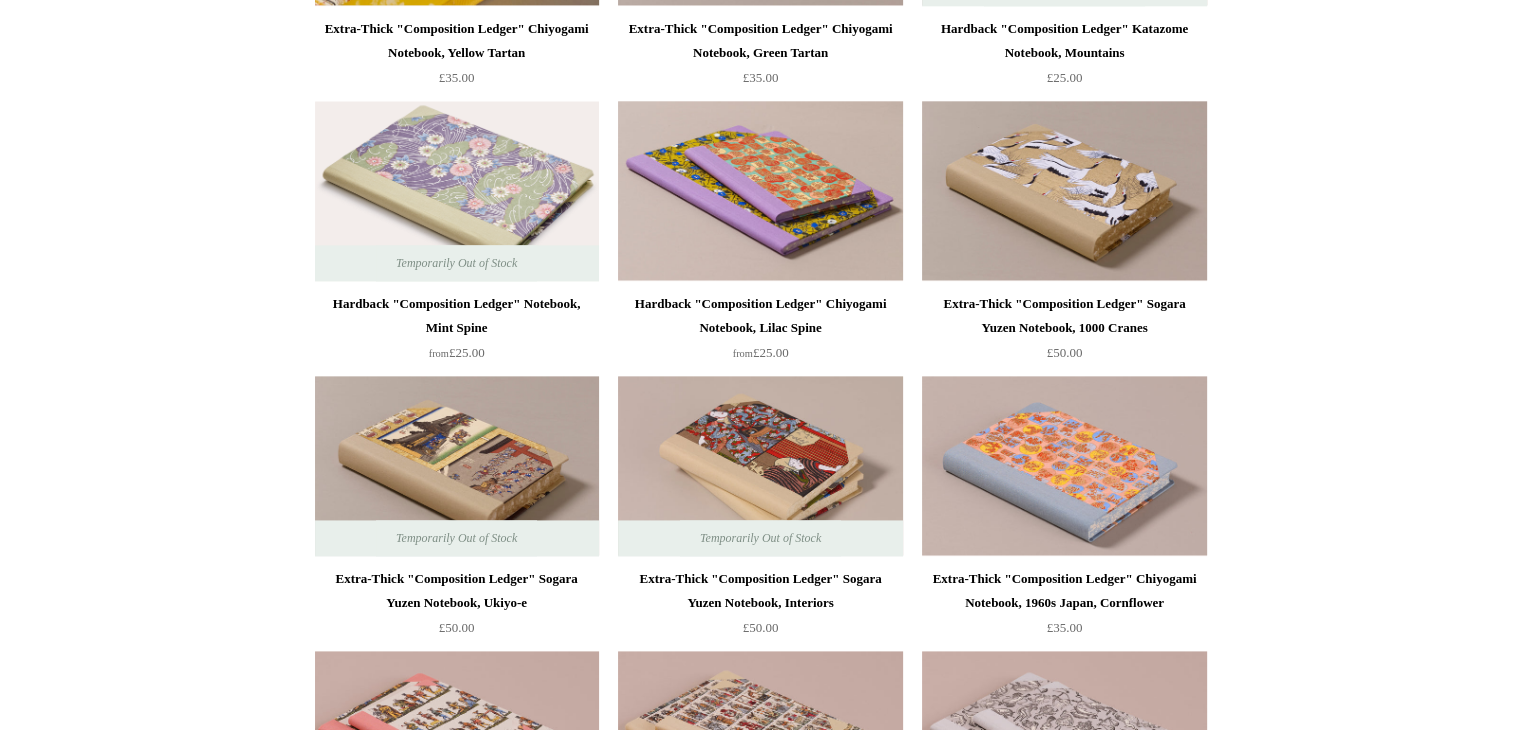 scroll, scrollTop: 2635, scrollLeft: 0, axis: vertical 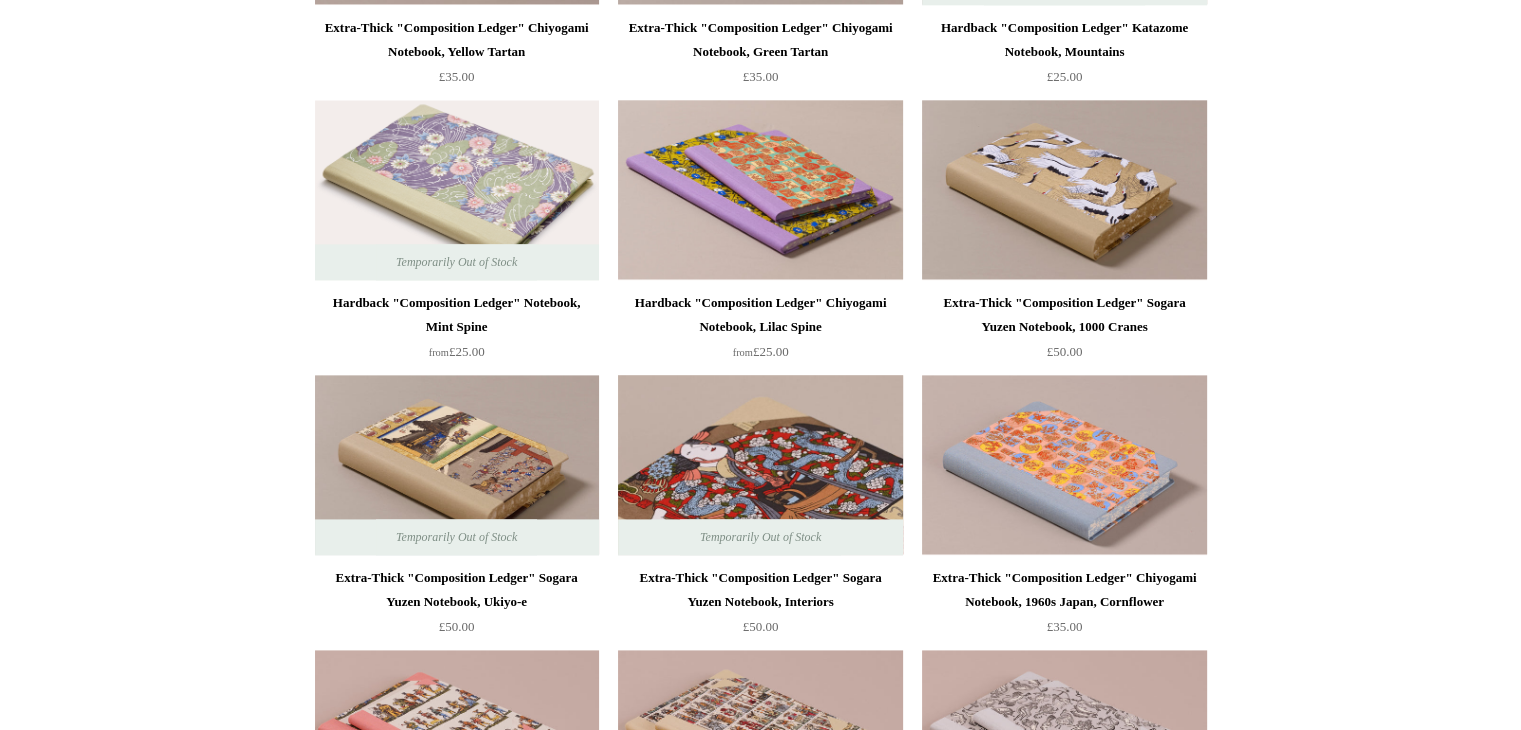 click at bounding box center (760, 465) 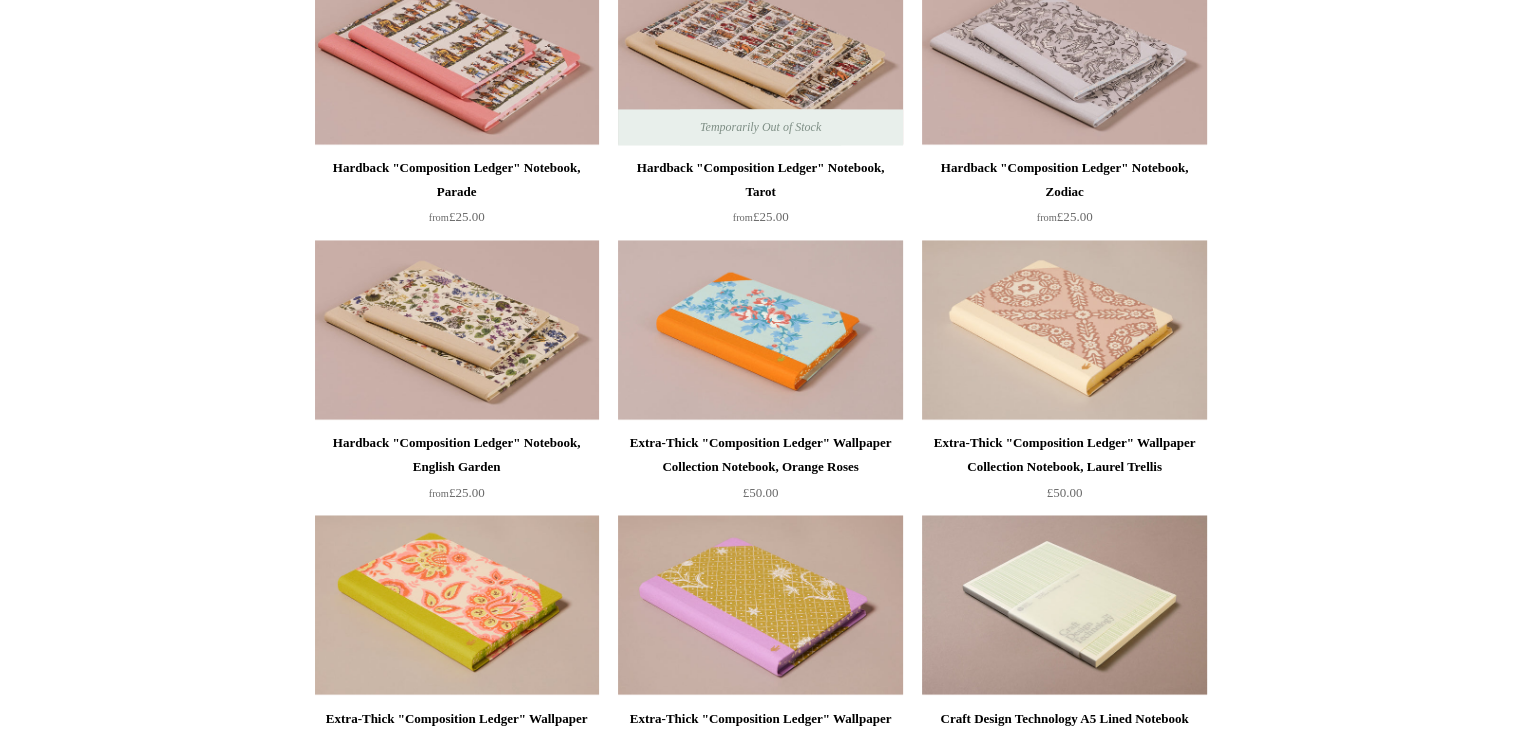 scroll, scrollTop: 3556, scrollLeft: 0, axis: vertical 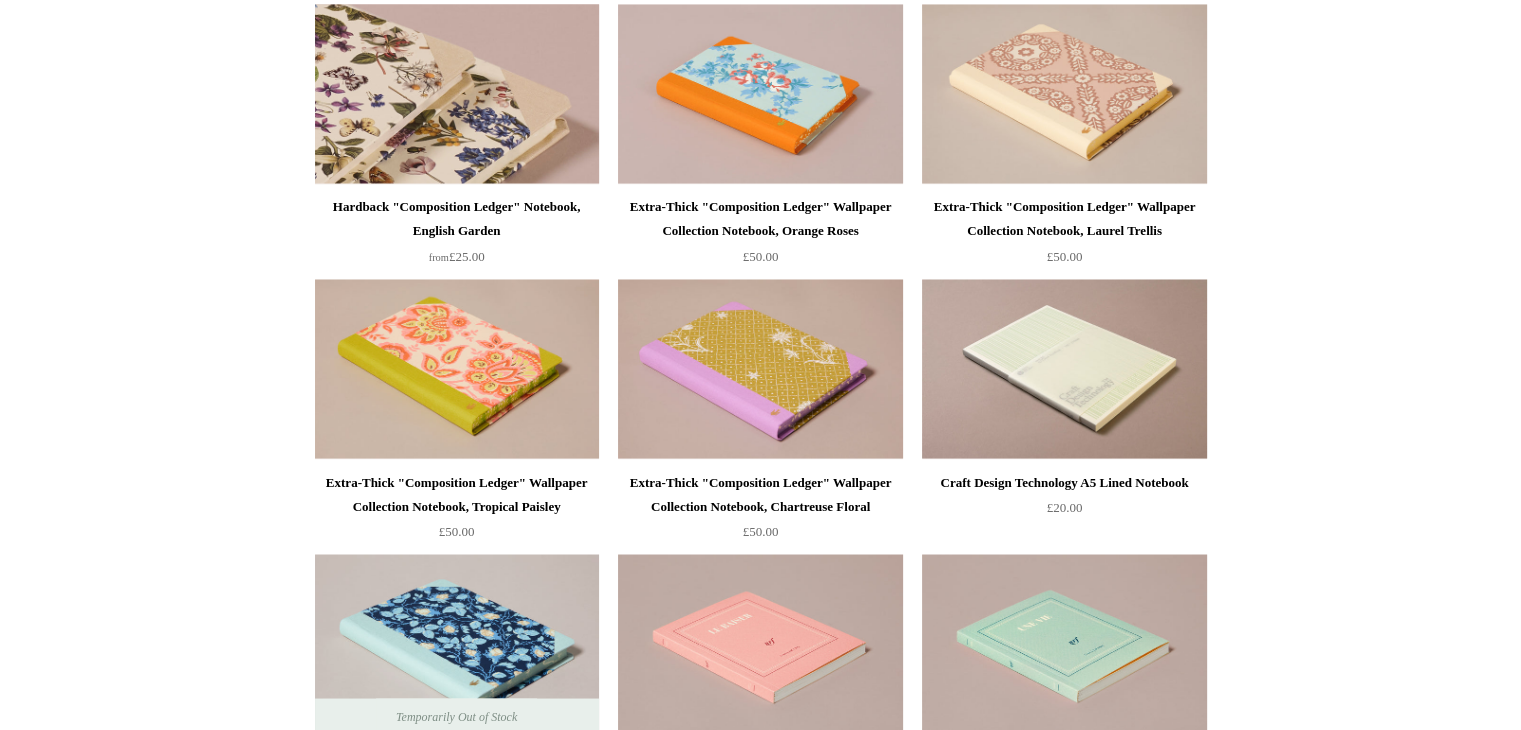click at bounding box center (457, 94) 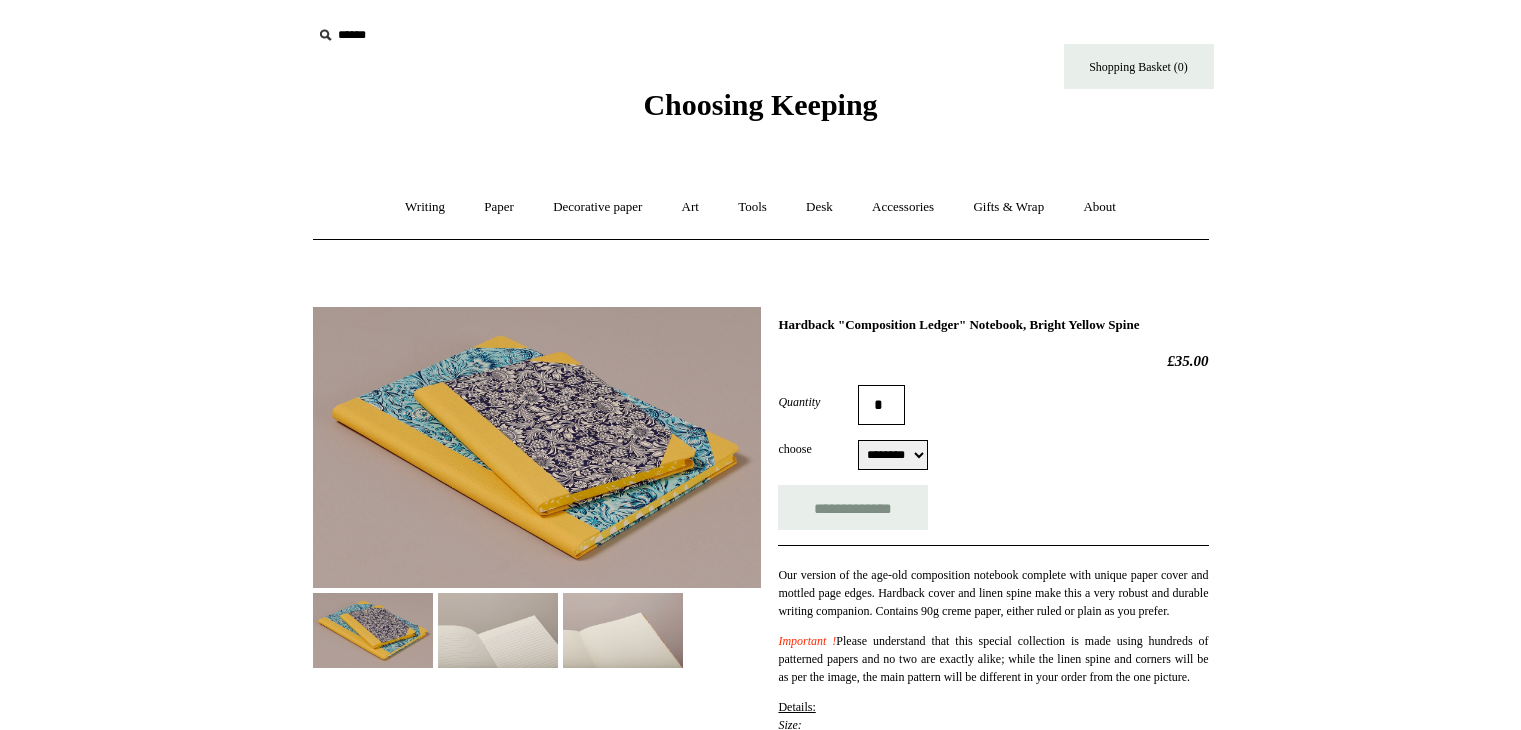 select on "********" 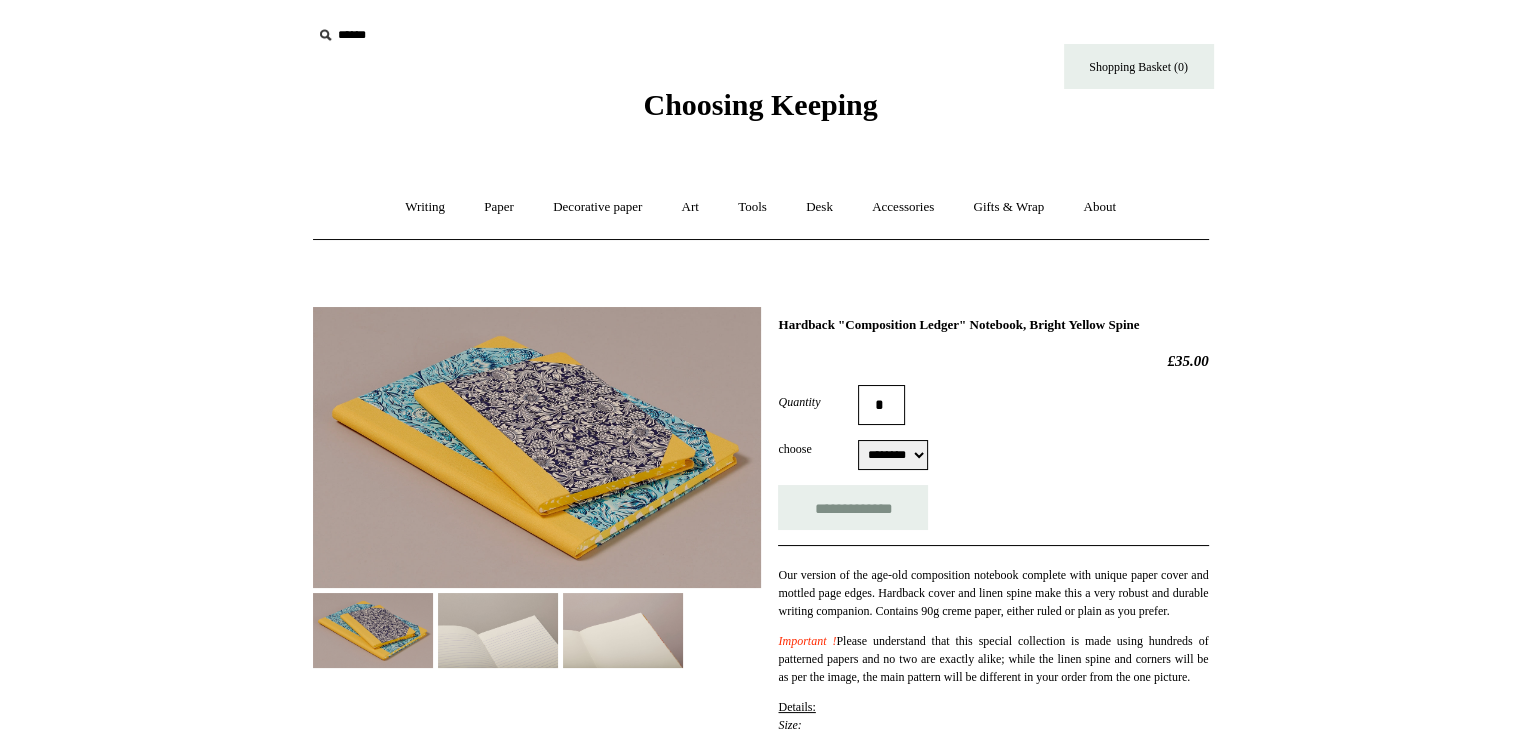 scroll, scrollTop: 124, scrollLeft: 0, axis: vertical 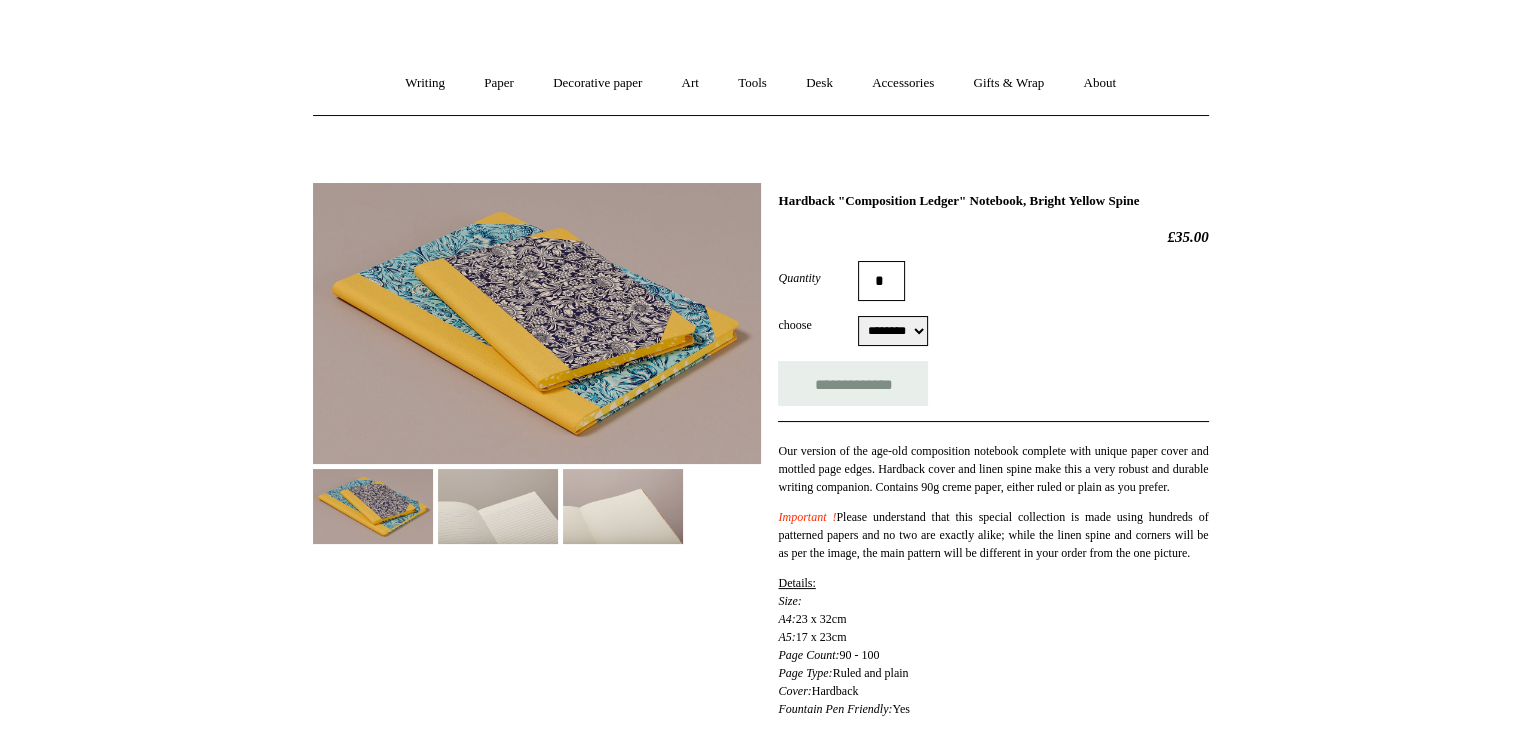 click at bounding box center [498, 506] 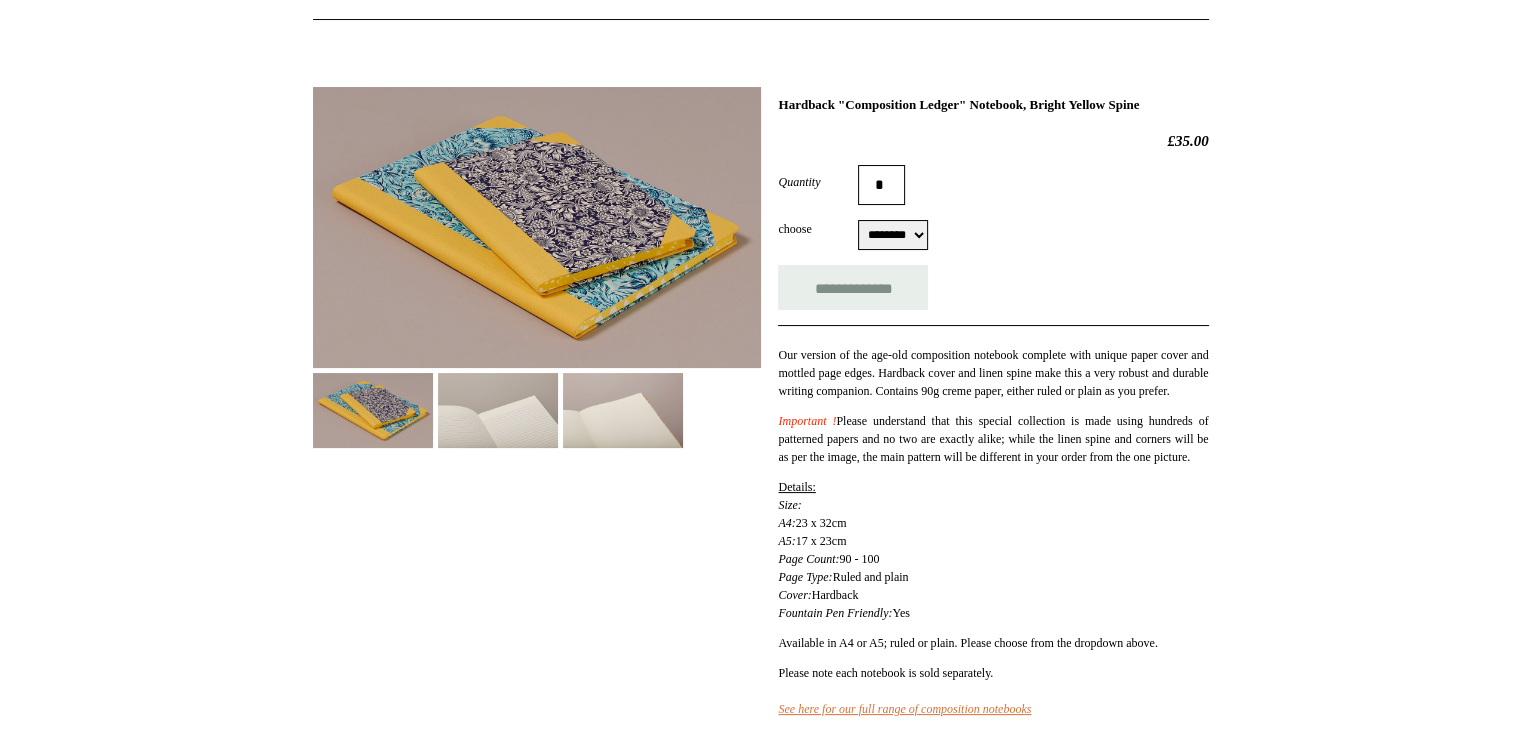 scroll, scrollTop: 230, scrollLeft: 0, axis: vertical 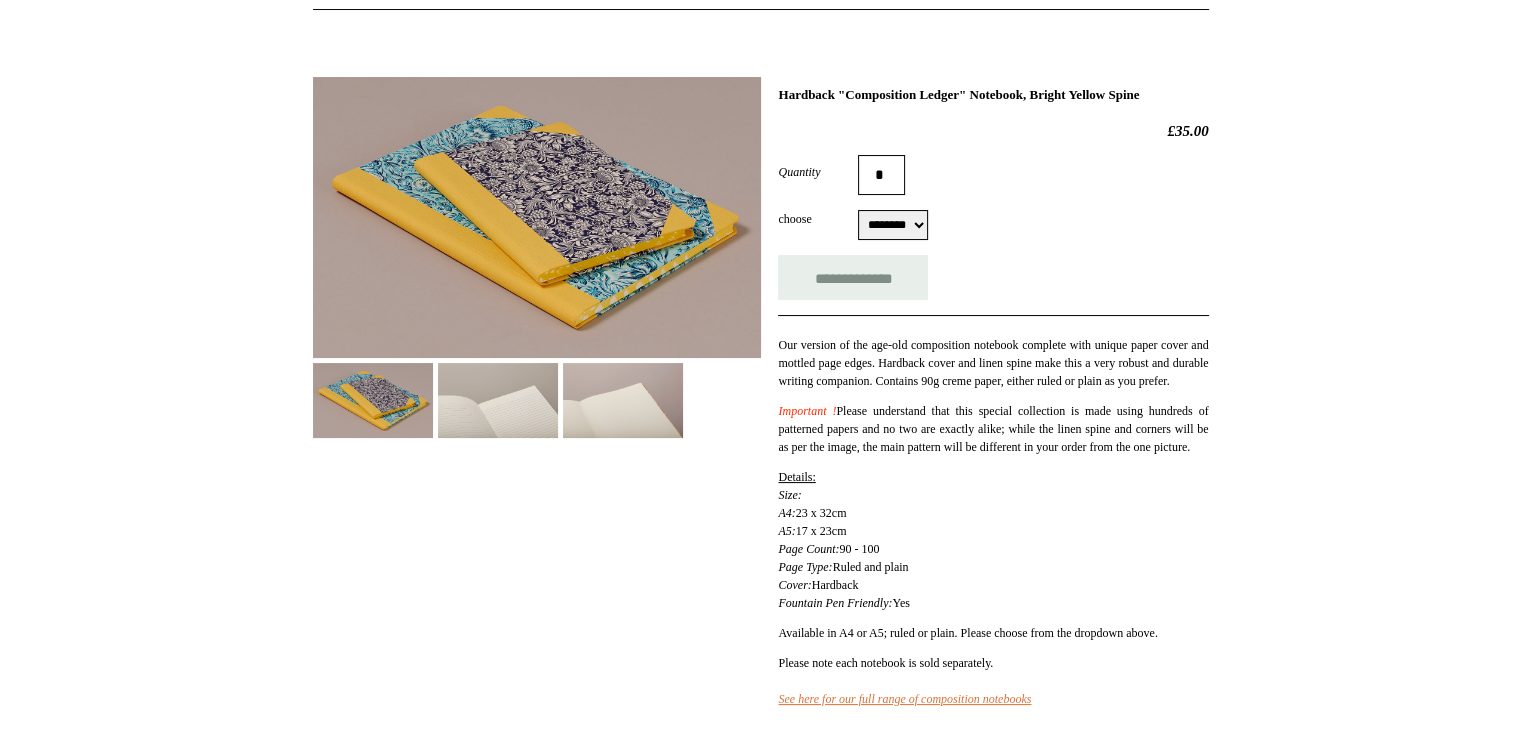 click on "******** ******** ******** ********" at bounding box center (893, 225) 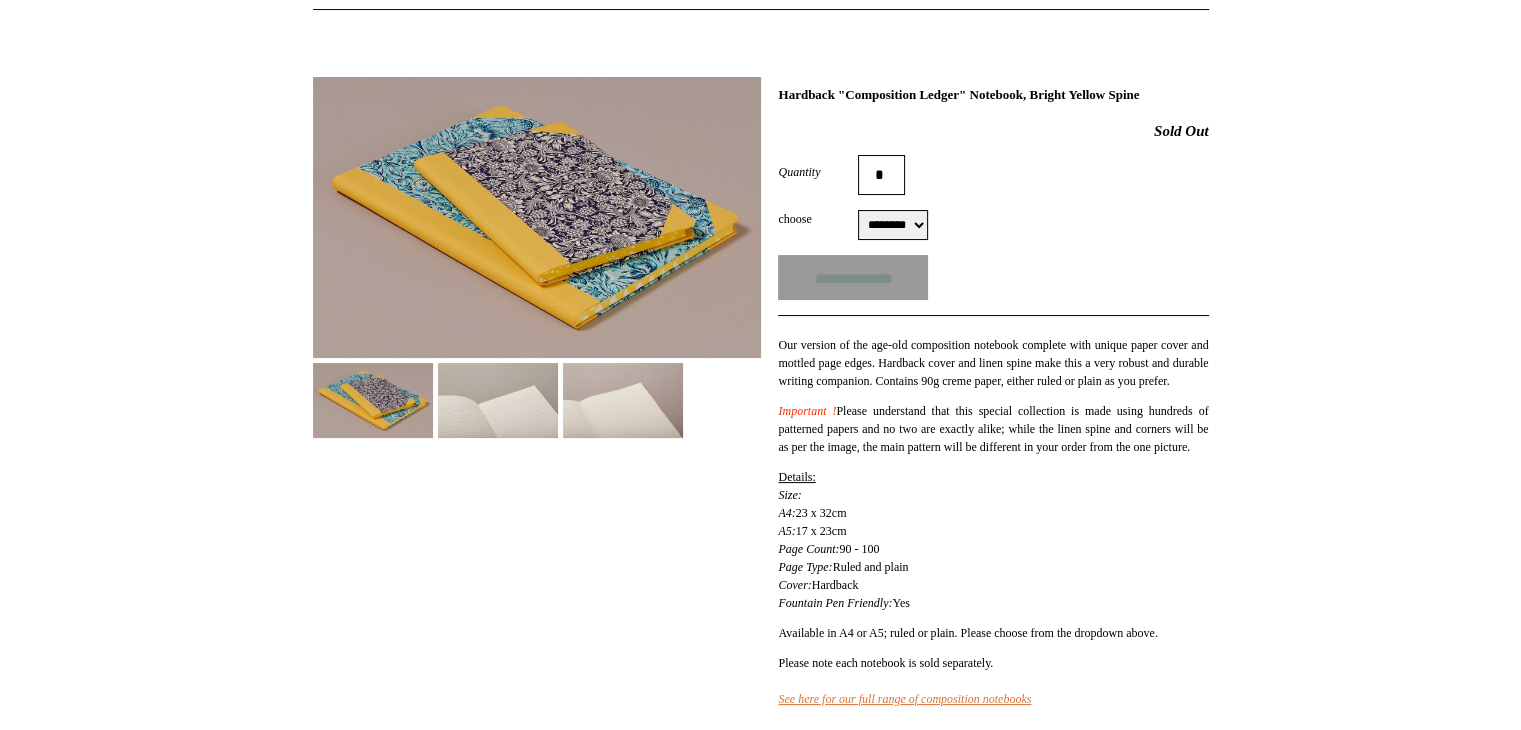 click on "******** ******** ******** ********" at bounding box center [893, 225] 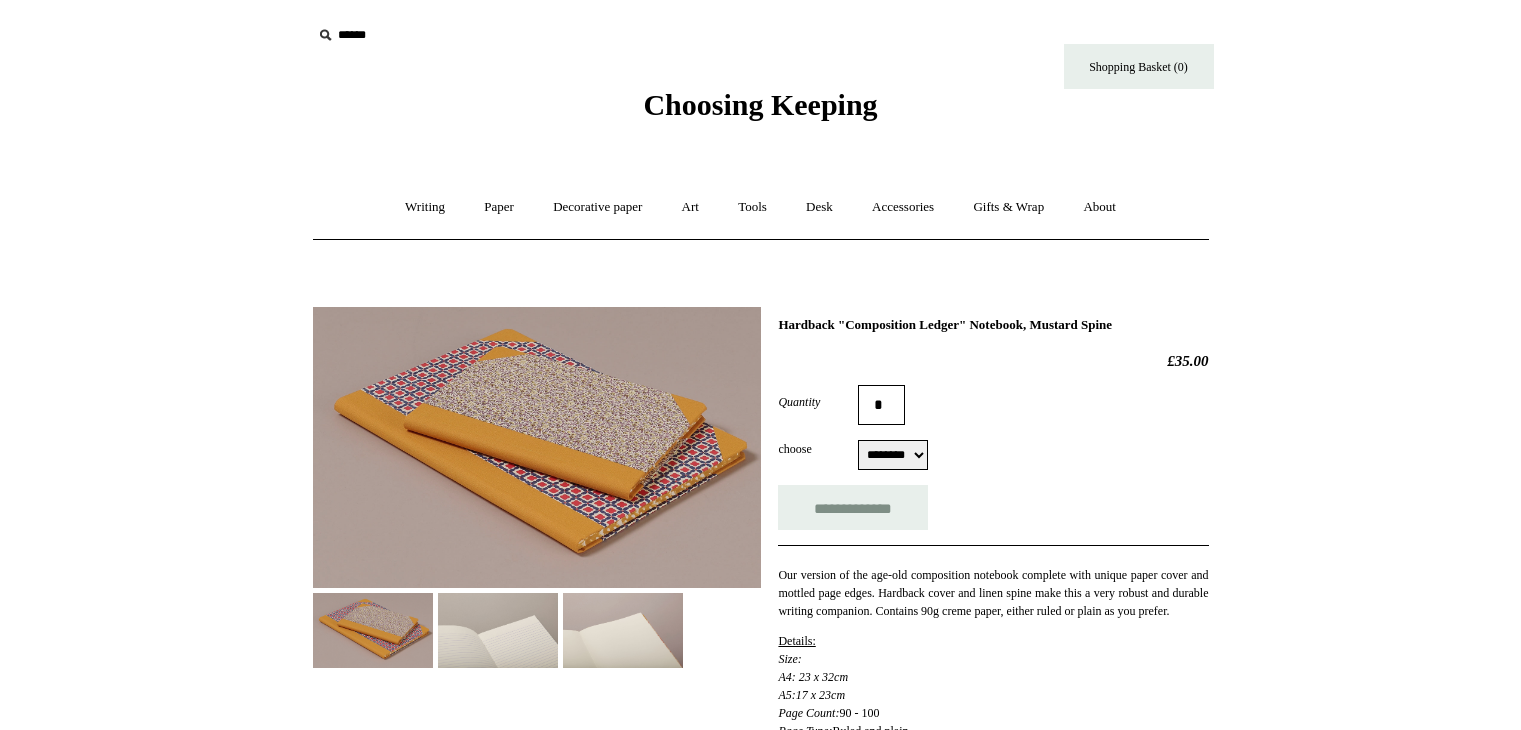 scroll, scrollTop: 0, scrollLeft: 0, axis: both 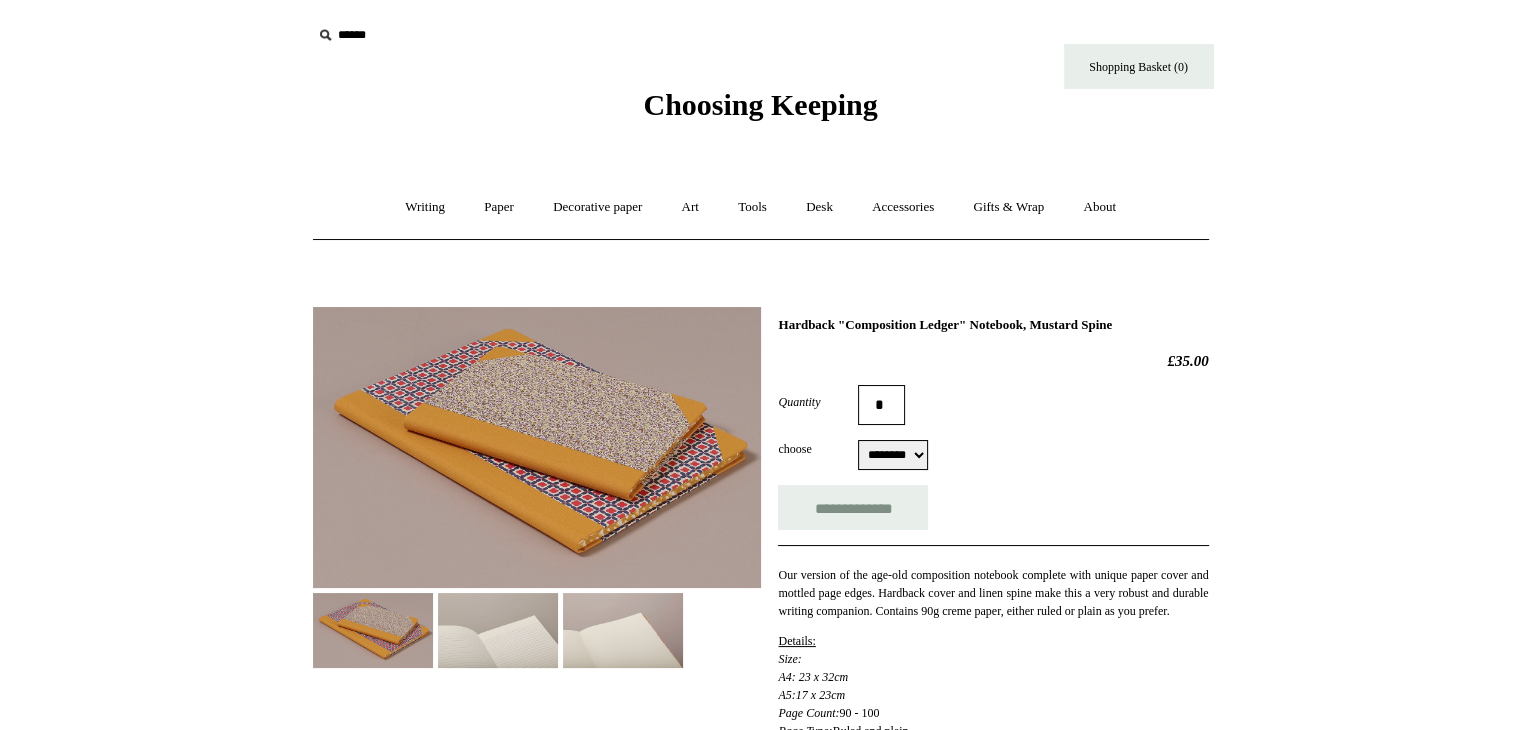 click on "******** ******** ******** ********" at bounding box center [893, 455] 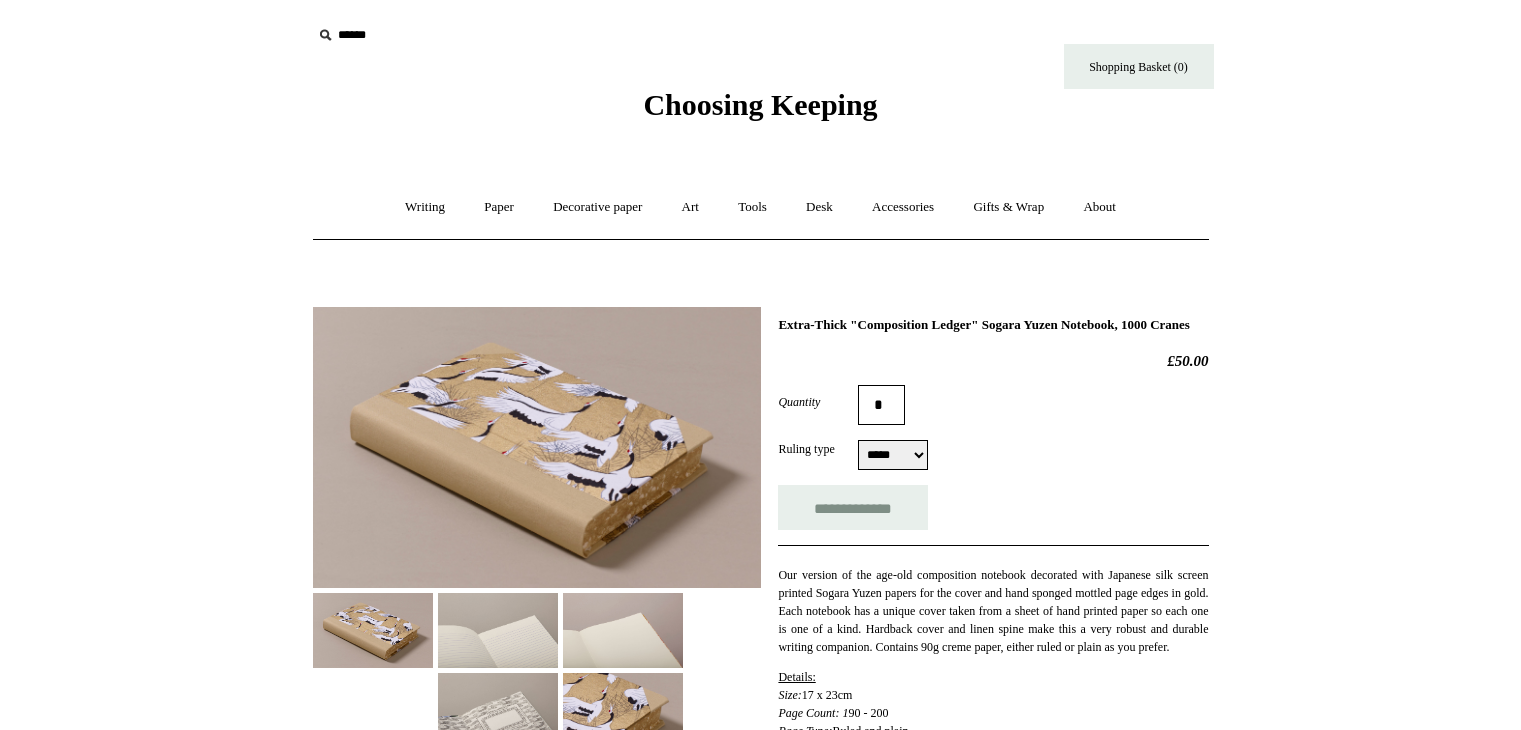scroll, scrollTop: 0, scrollLeft: 0, axis: both 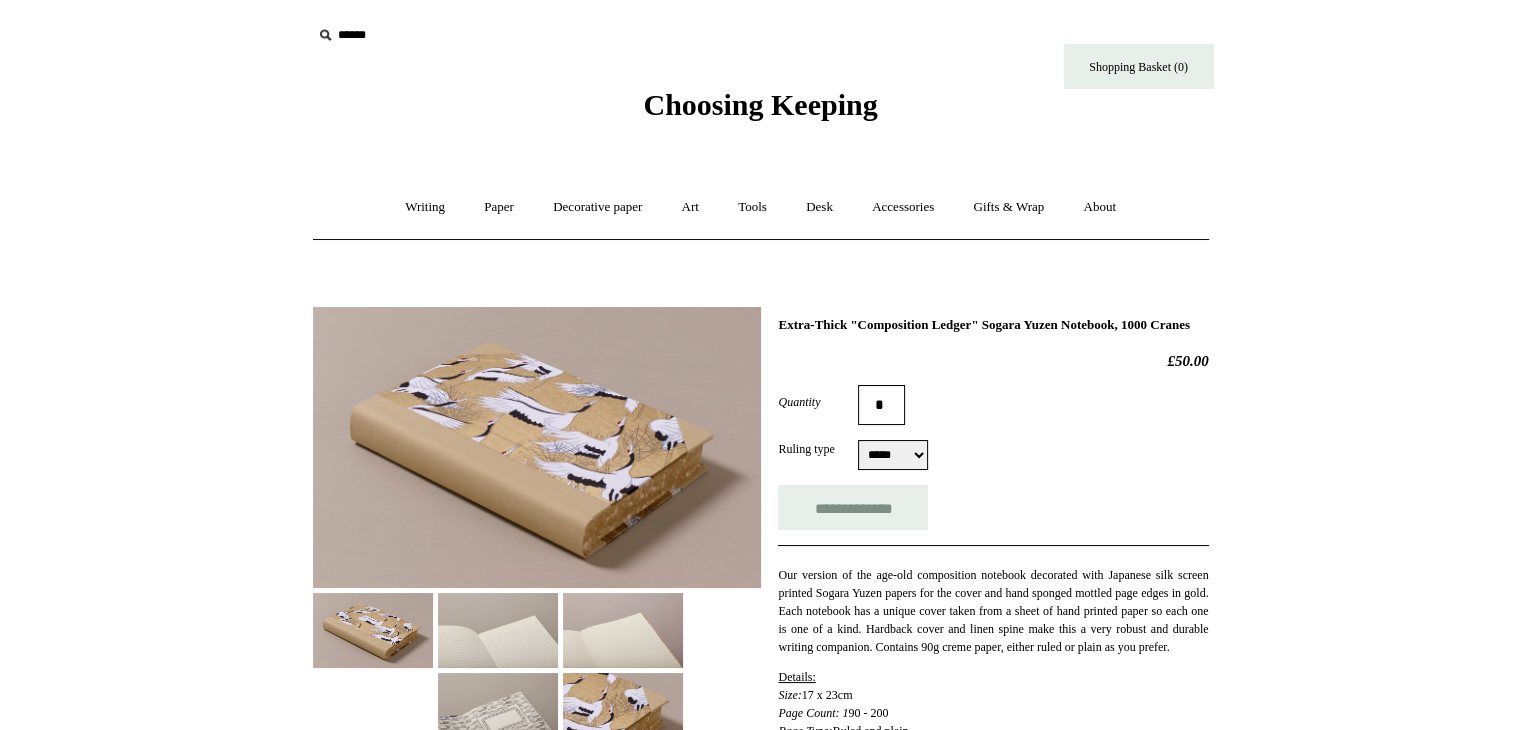 click on "***** *****" at bounding box center [893, 455] 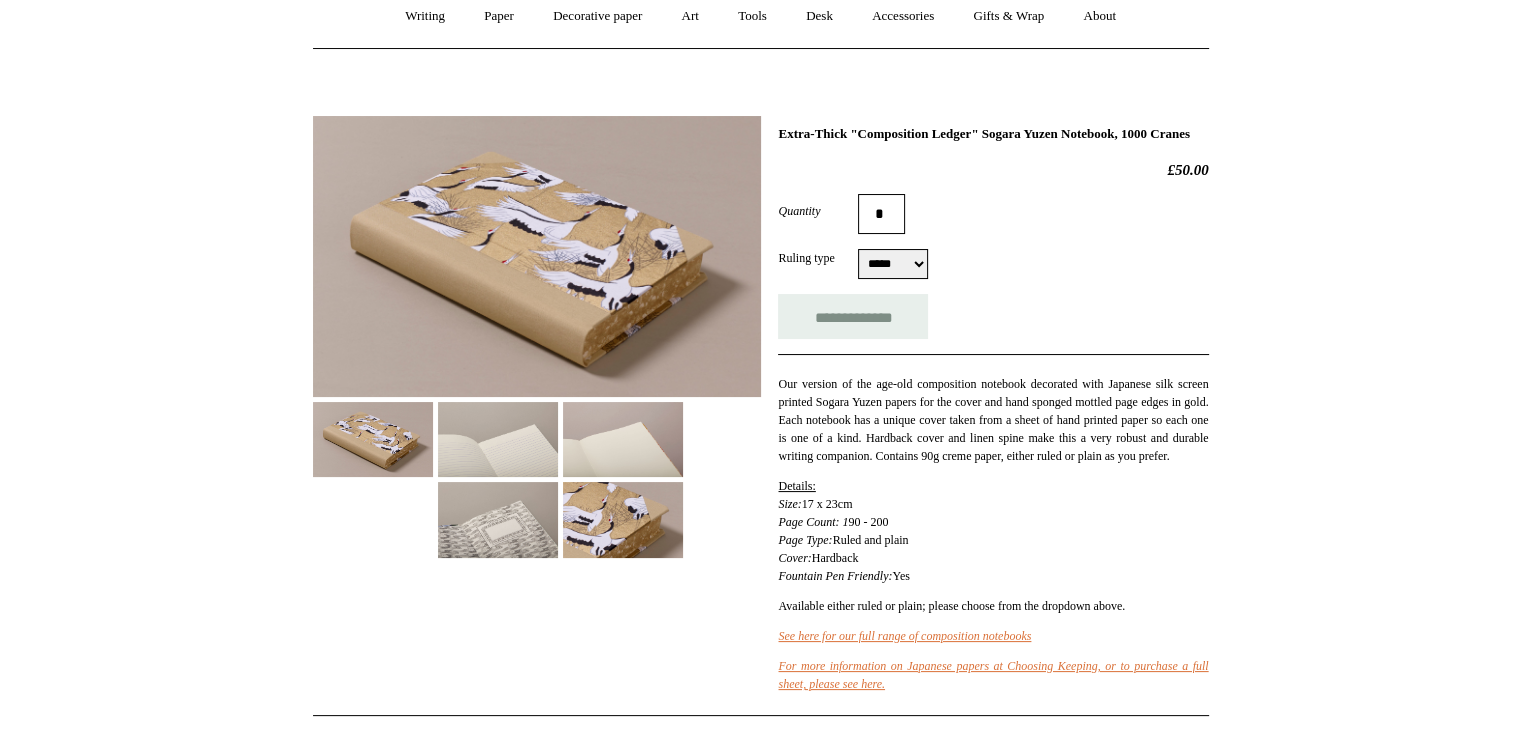 scroll, scrollTop: 192, scrollLeft: 0, axis: vertical 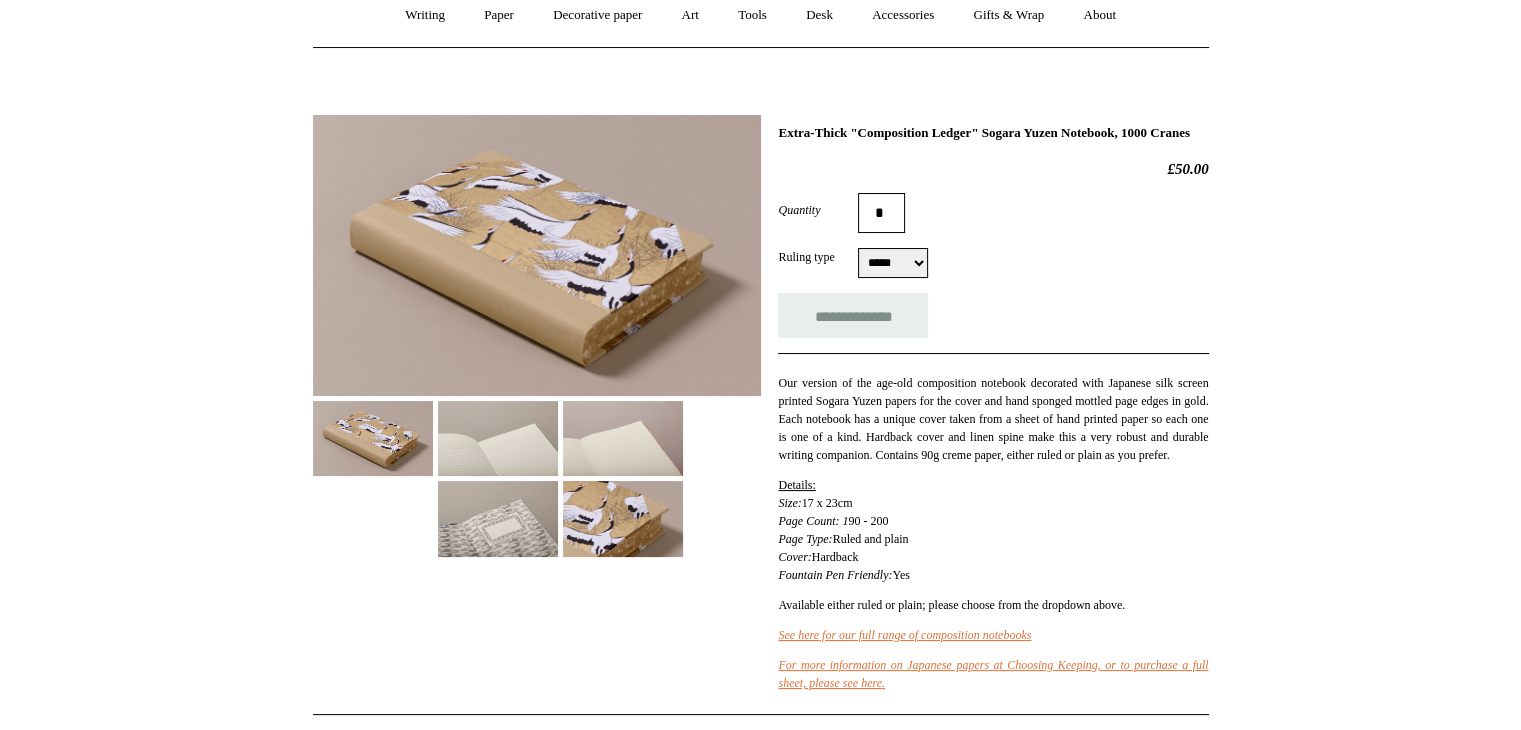 click on "Our version of the age-old composition notebook decorated with Japanese silk screen printed Sogara Yuzen papers for the cover and hand sponged mottled page edges in gold. Each notebook has a unique cover taken from a sheet of hand printed paper so each one is one of a kind. Hardback cover and linen spine make this a very robust and durable writing companion. Contains 90g creme paper, either ruled or plain as you prefer." at bounding box center (993, 419) 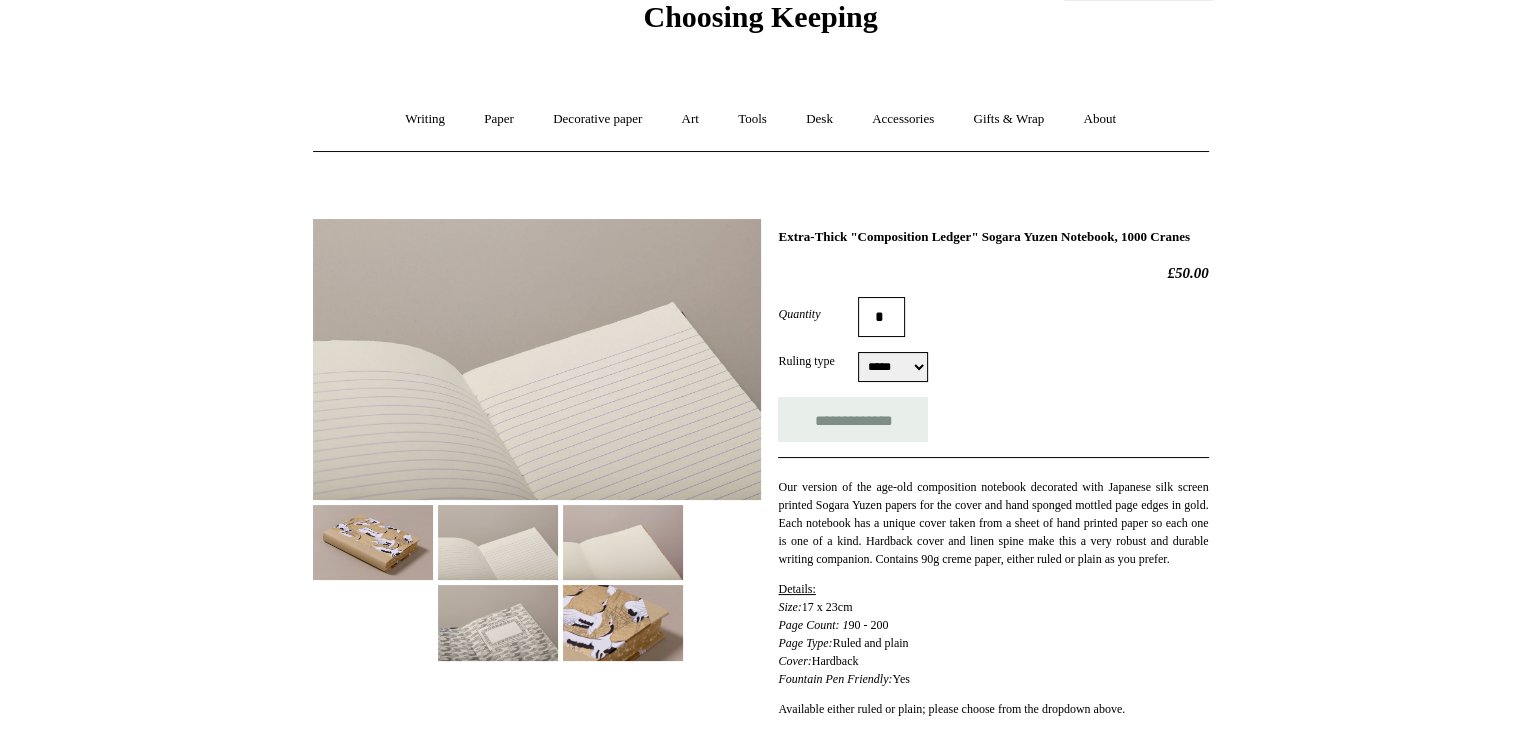 scroll, scrollTop: 90, scrollLeft: 0, axis: vertical 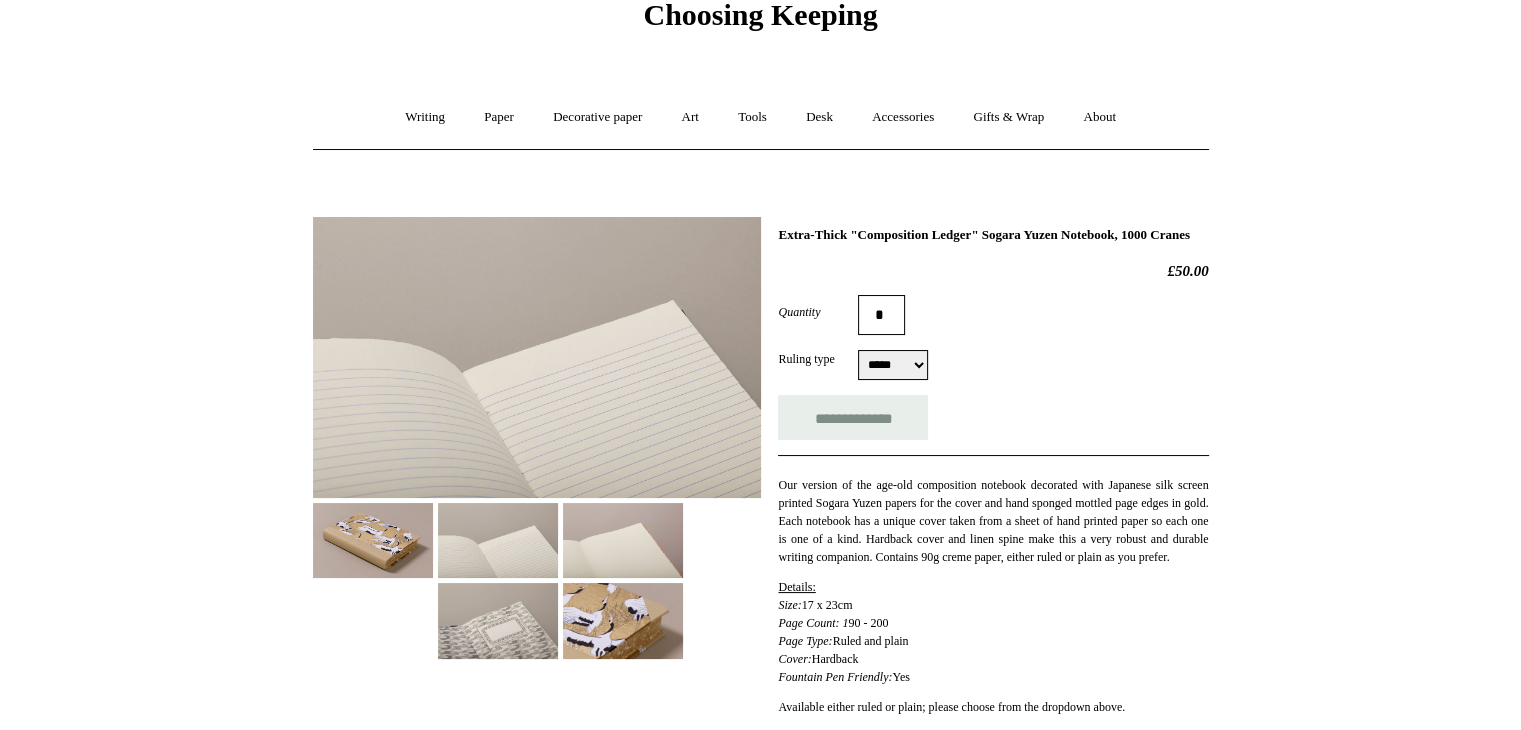 click at bounding box center (623, 620) 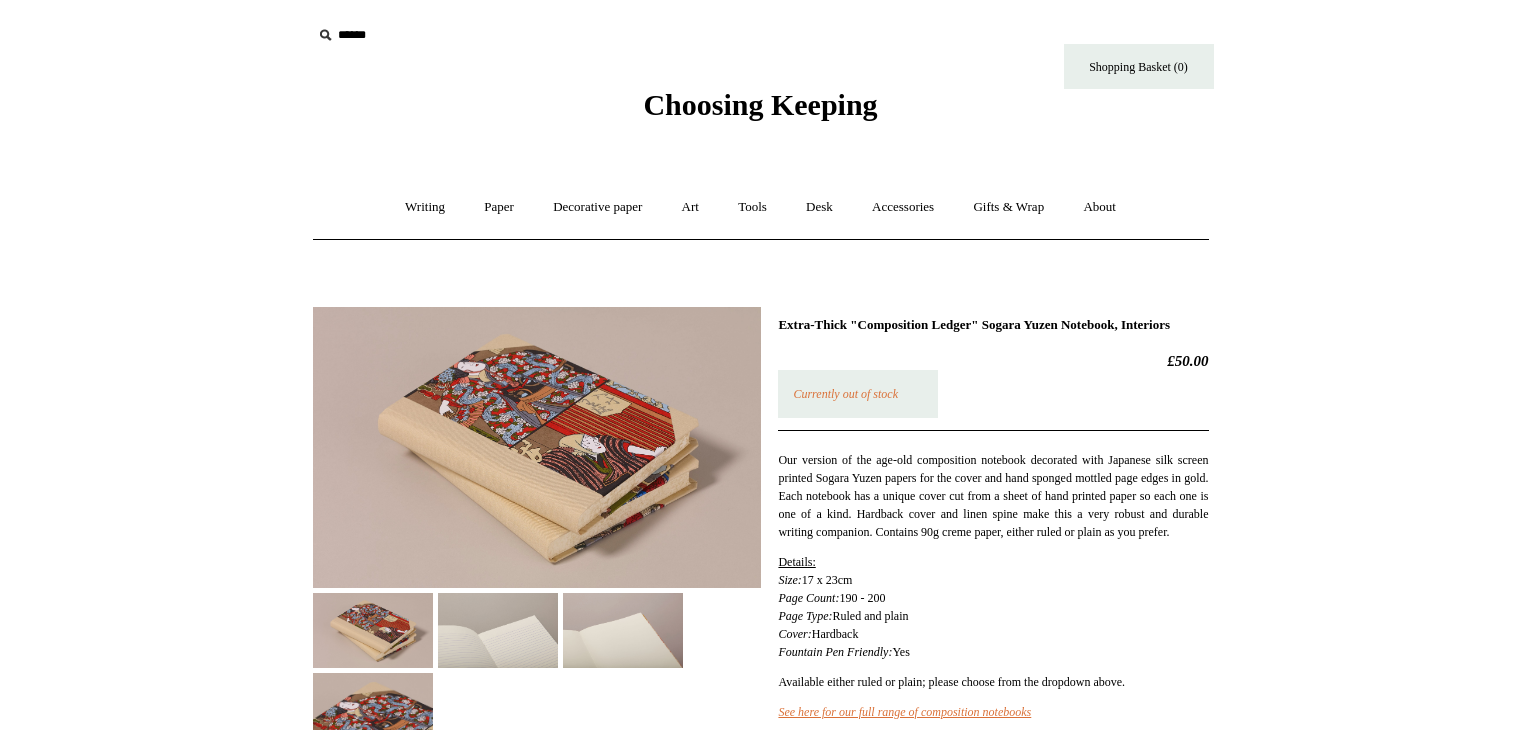 scroll, scrollTop: 0, scrollLeft: 0, axis: both 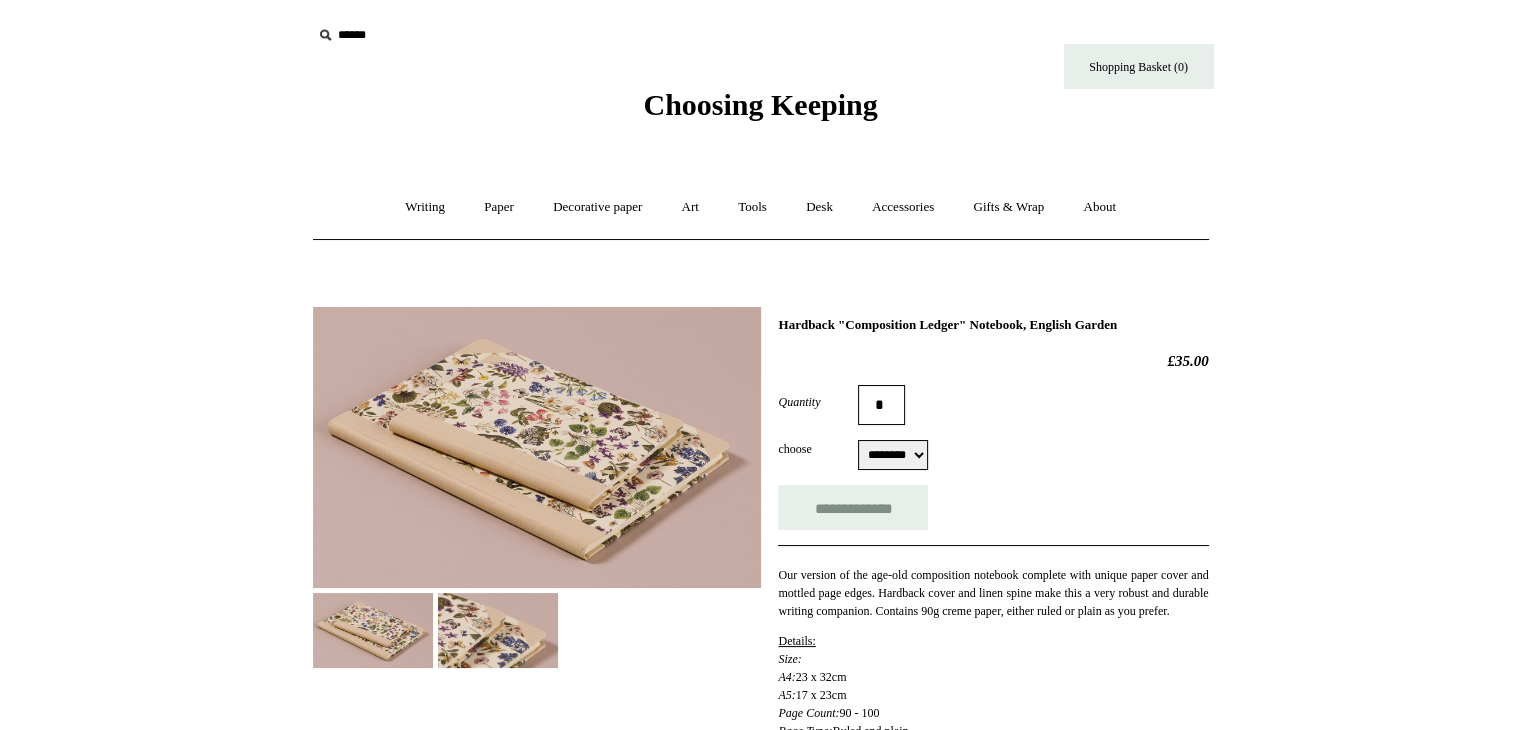 click on "choose
******** ******** ******** ********
********
********
********
********" at bounding box center [993, 455] 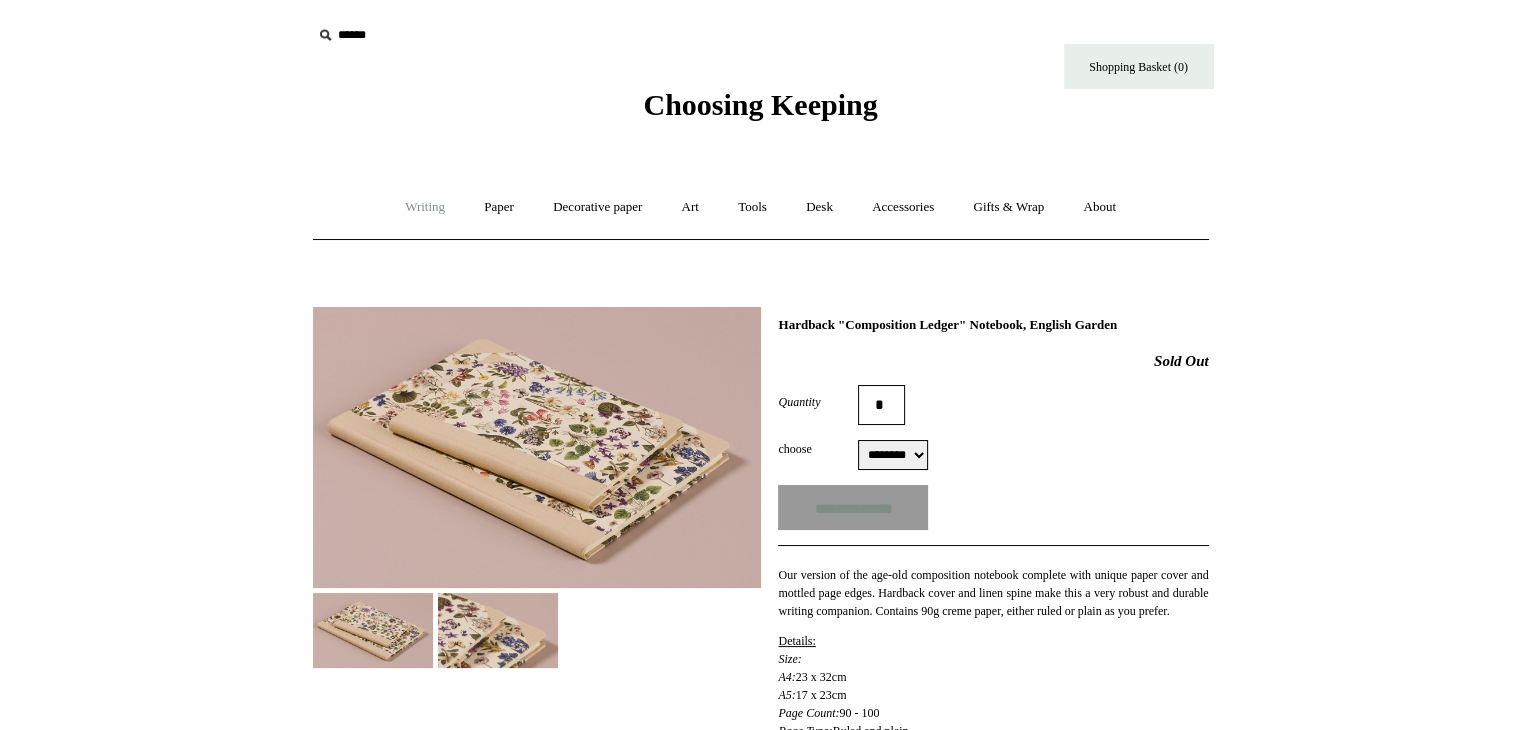 click on "Writing +" at bounding box center (425, 207) 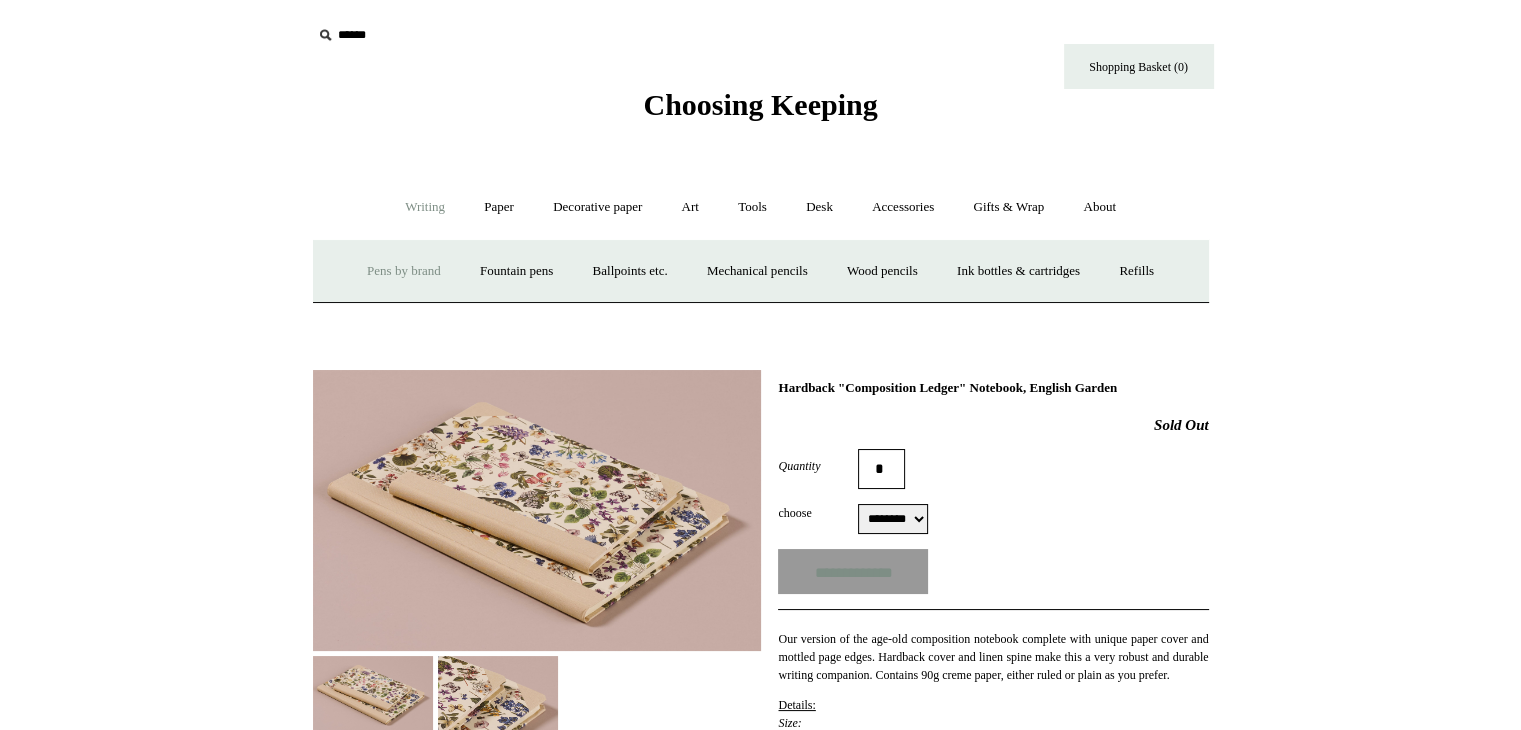 click on "Pens by brand +" at bounding box center [404, 271] 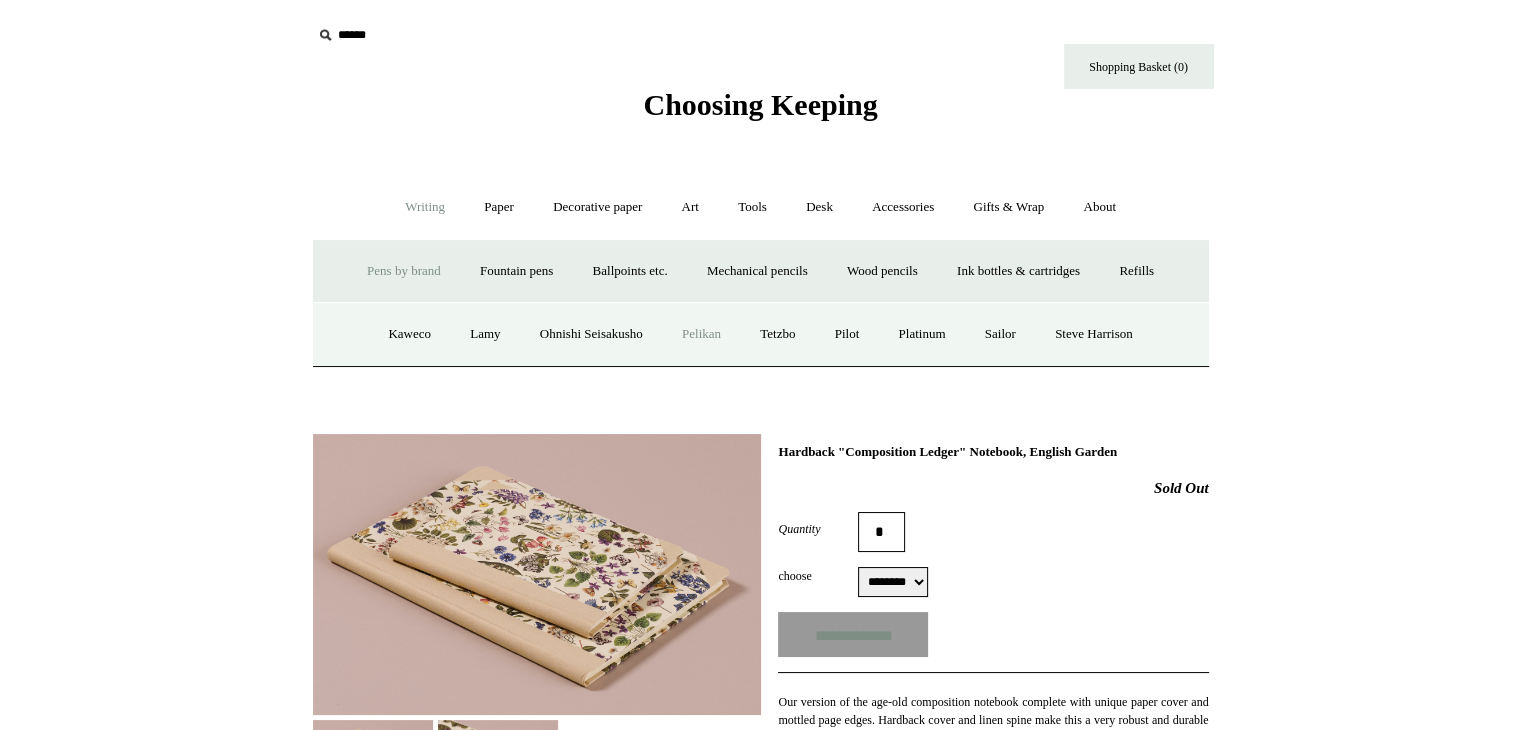 click on "Pelikan" at bounding box center [701, 334] 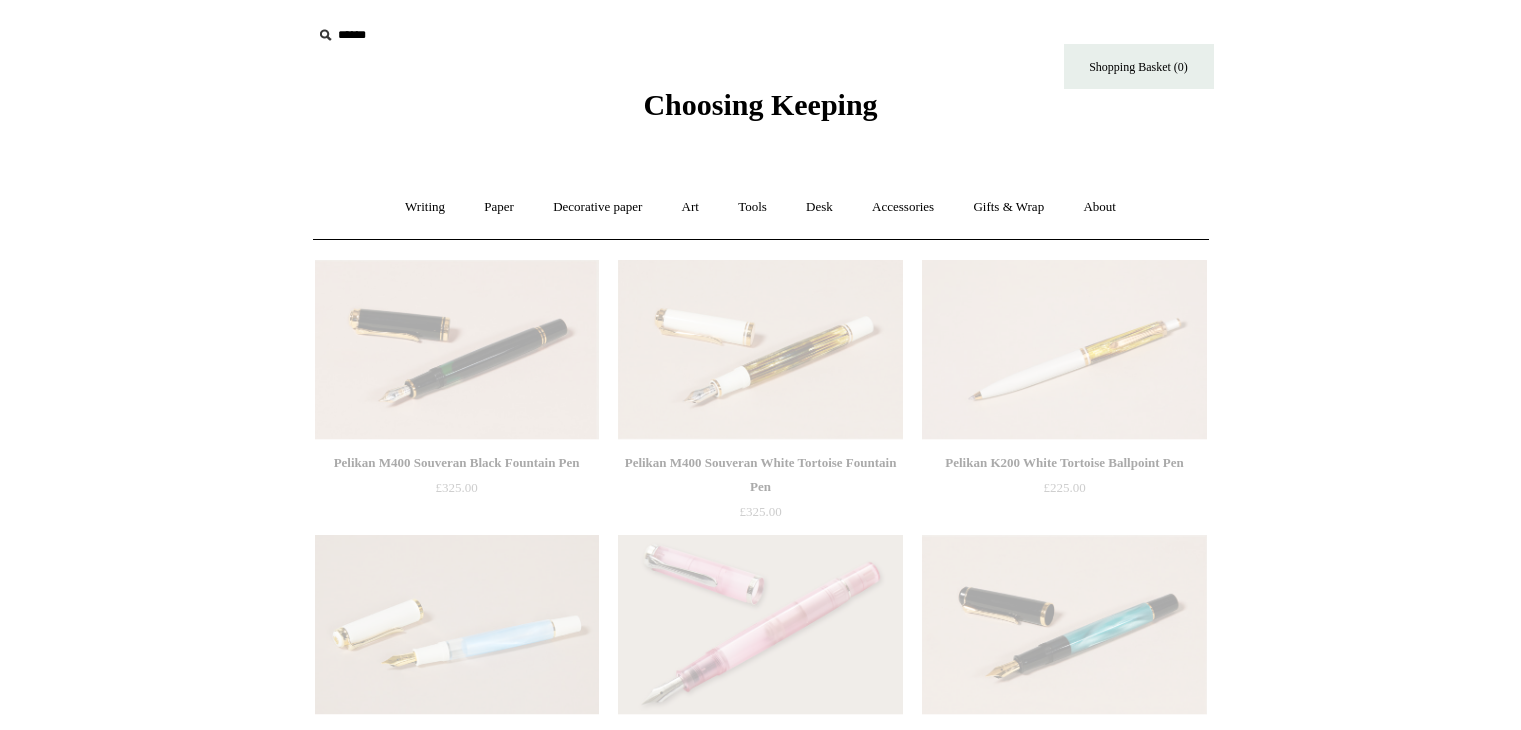 scroll, scrollTop: 0, scrollLeft: 0, axis: both 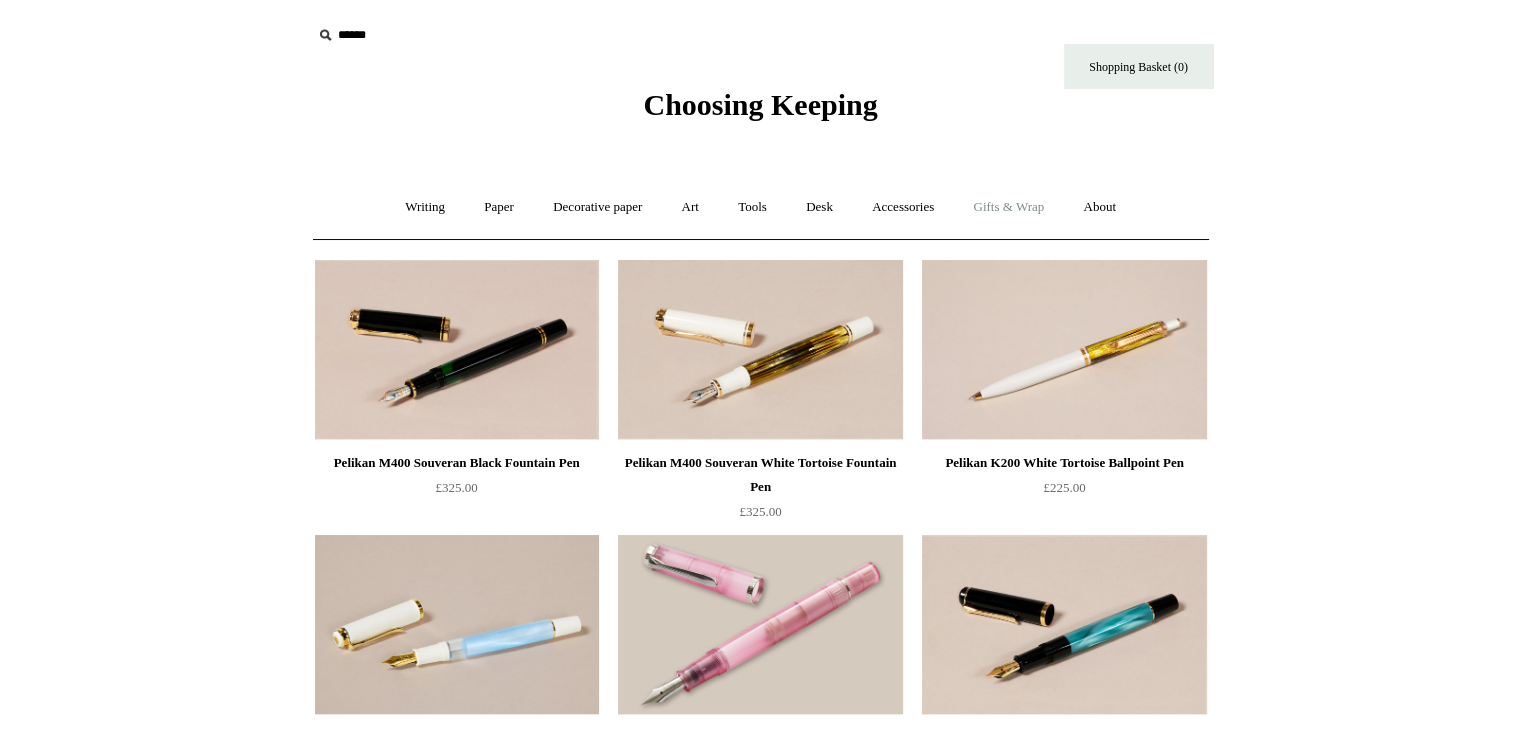 click on "Gifts & Wrap +" at bounding box center (1008, 207) 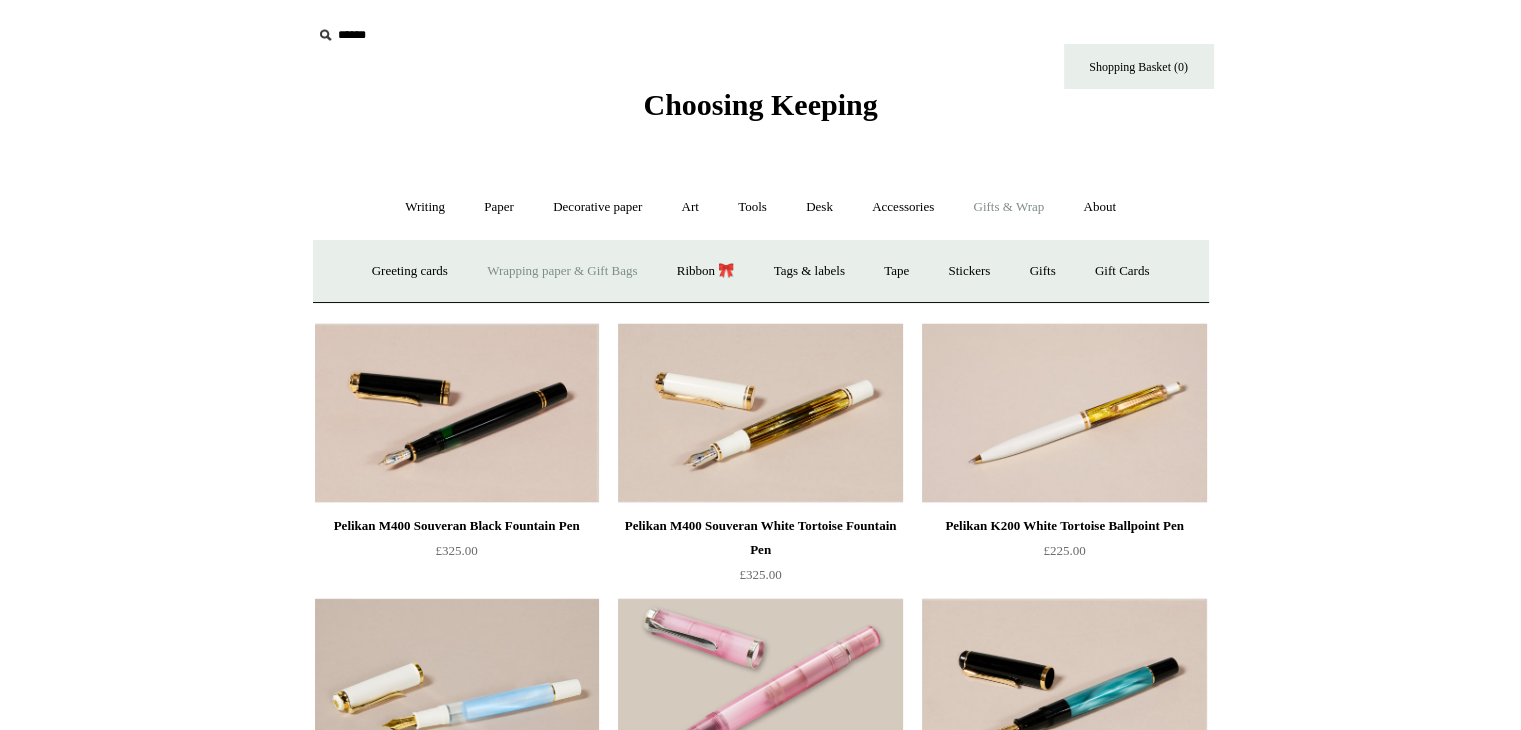 click on "Wrapping paper & Gift Bags" at bounding box center [562, 271] 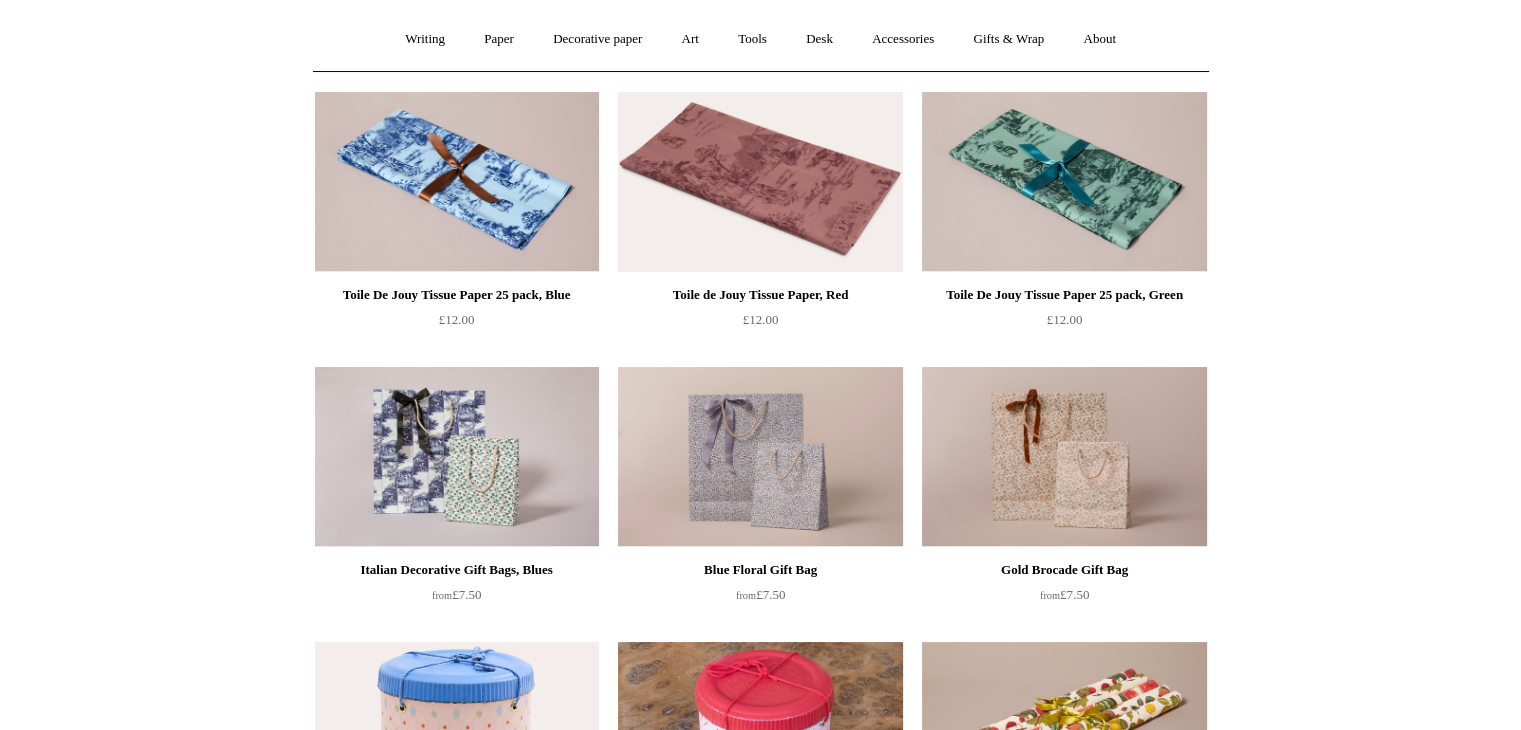 scroll, scrollTop: 170, scrollLeft: 0, axis: vertical 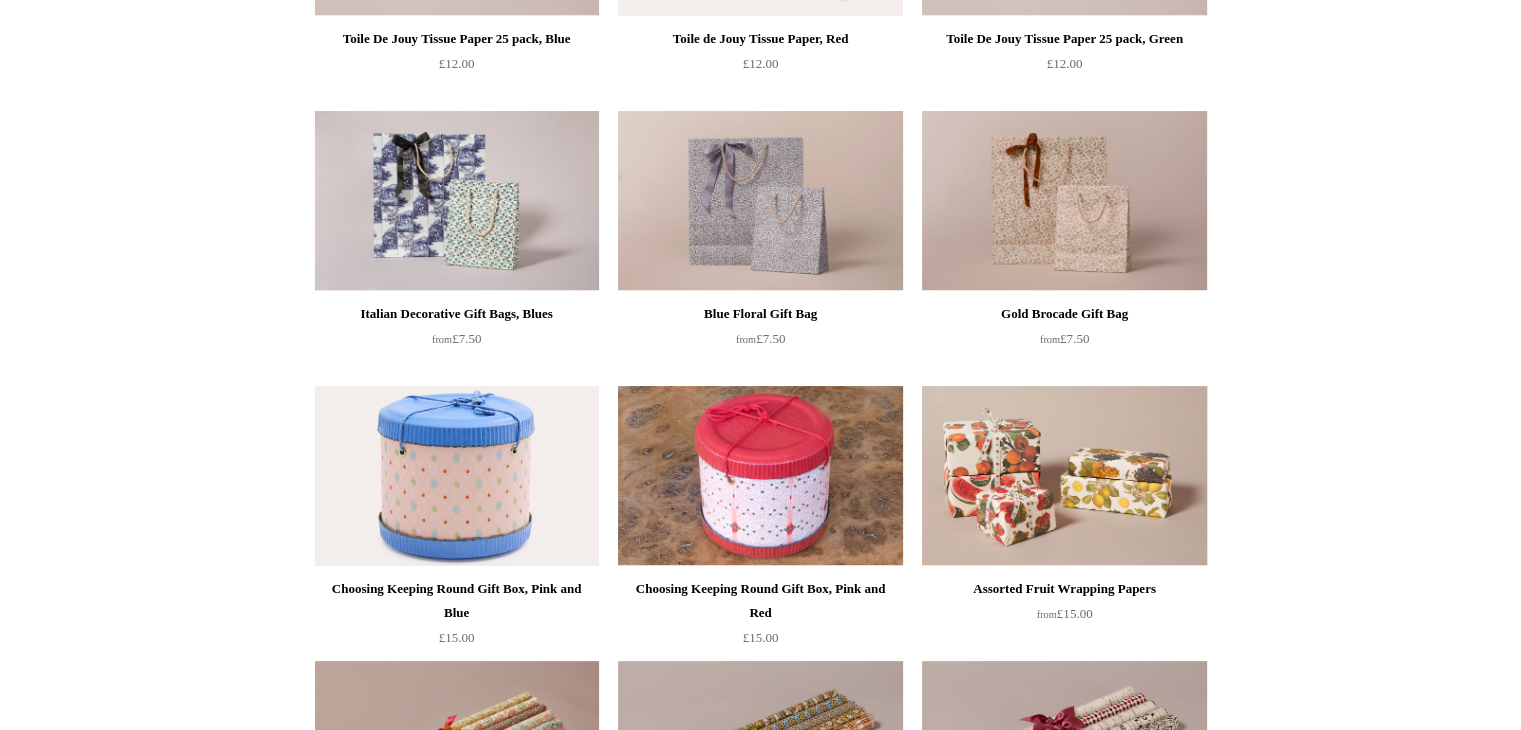 click at bounding box center [1064, 476] 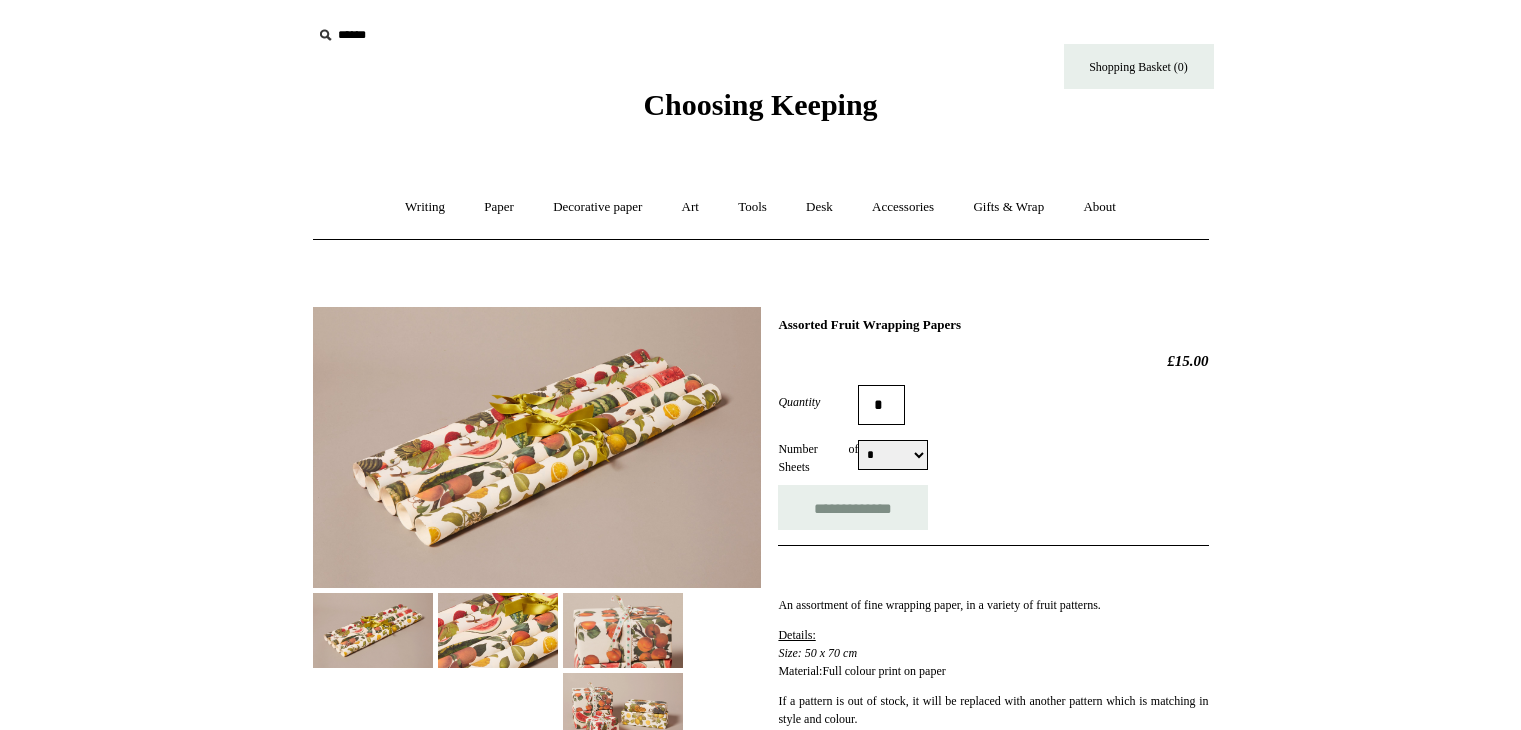 scroll, scrollTop: 0, scrollLeft: 0, axis: both 